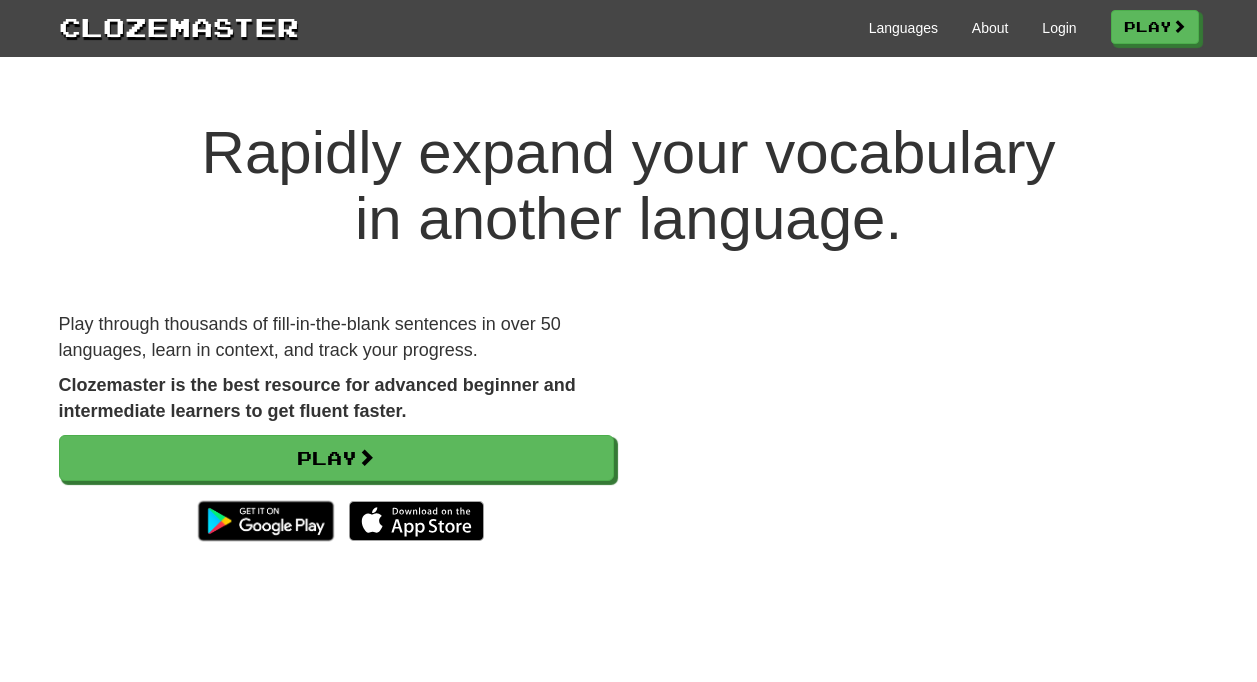 scroll, scrollTop: 0, scrollLeft: 0, axis: both 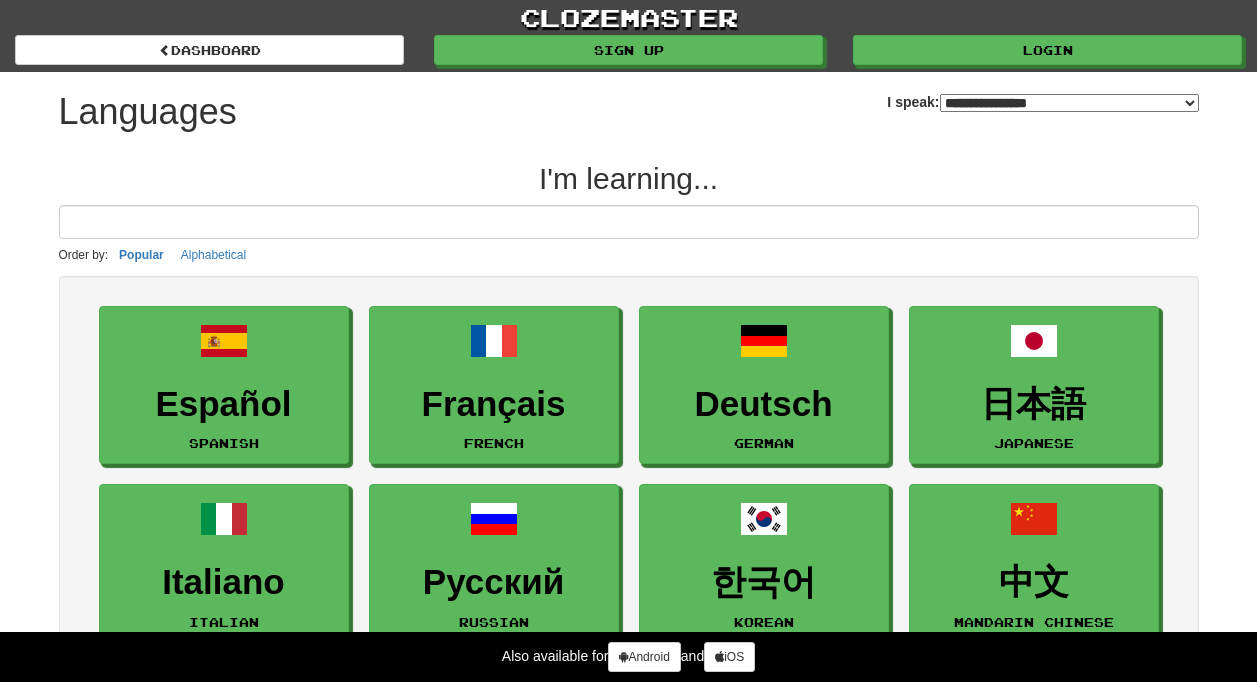 select on "*******" 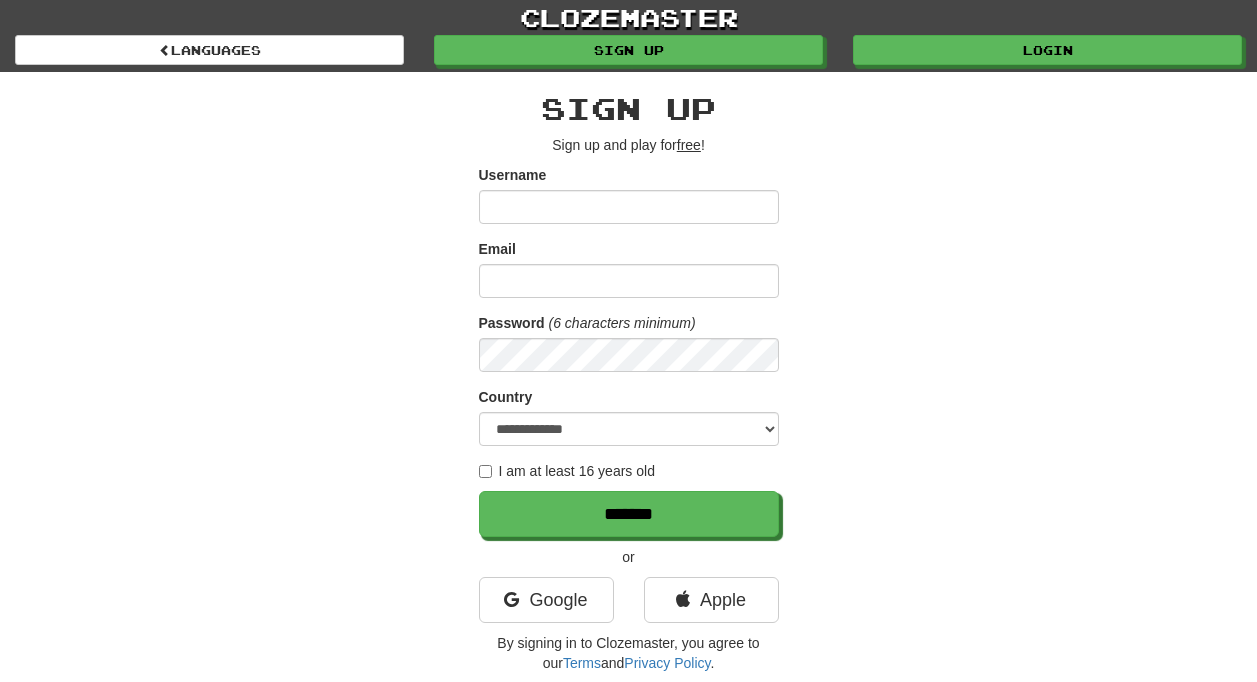 scroll, scrollTop: 0, scrollLeft: 0, axis: both 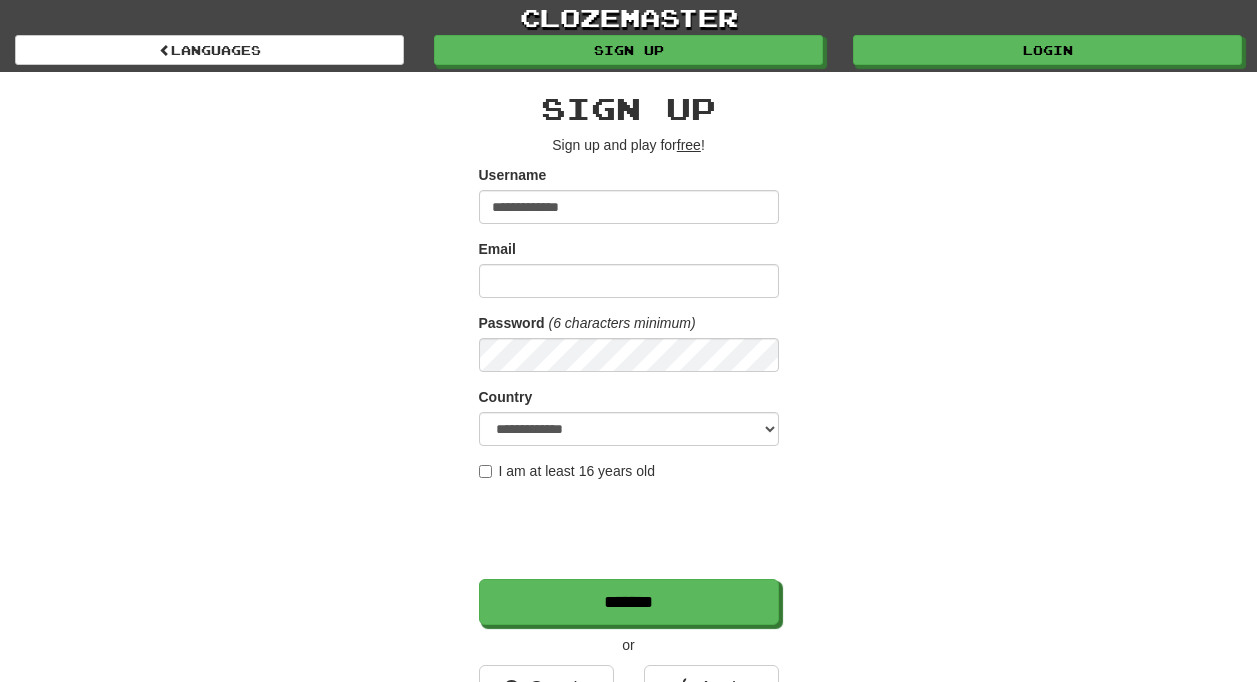 type on "**********" 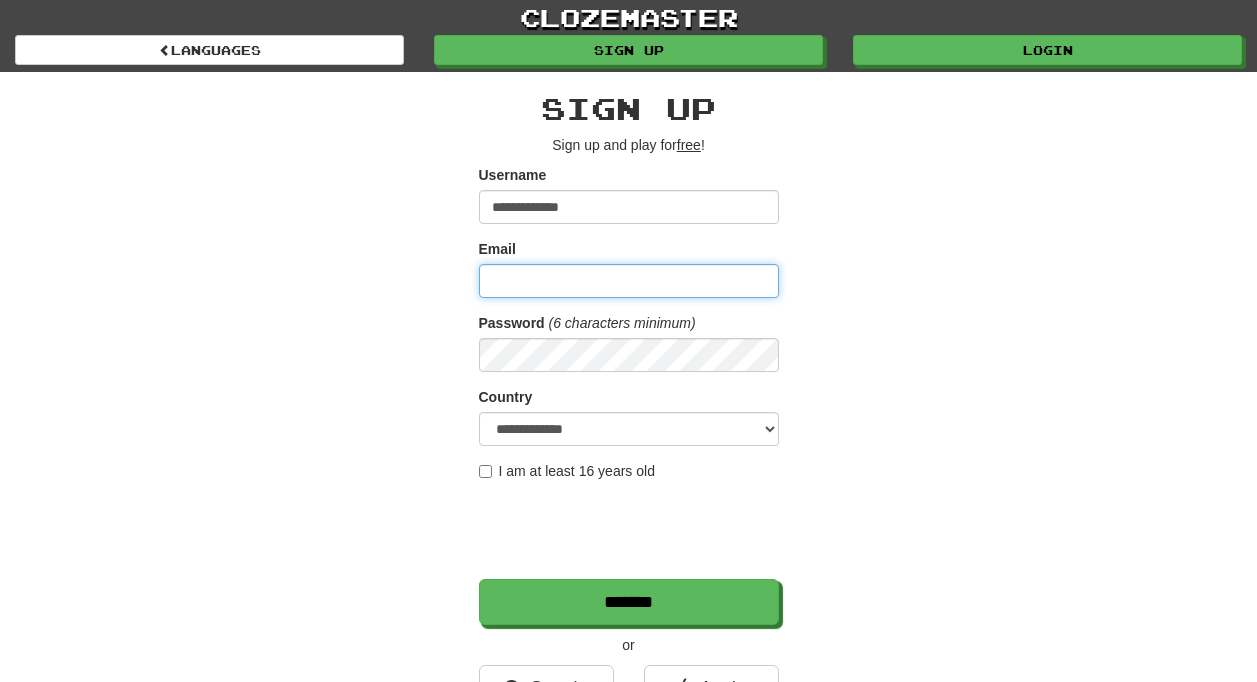 click on "Email" at bounding box center [629, 281] 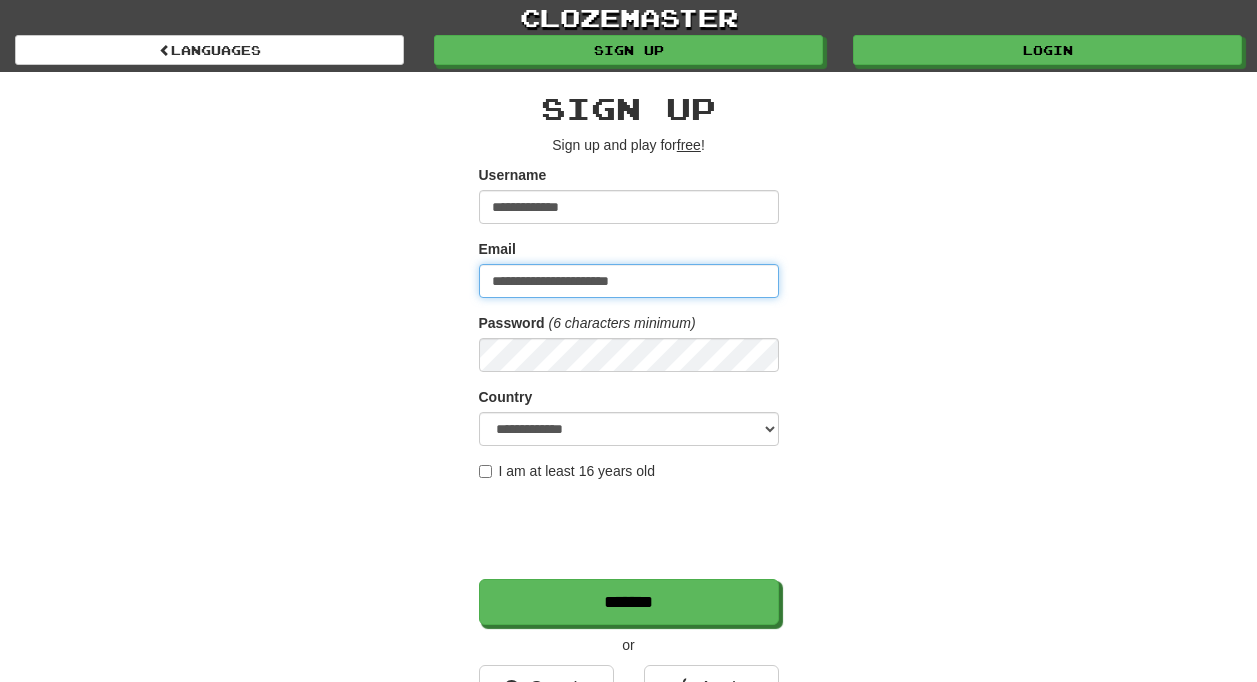 type on "**********" 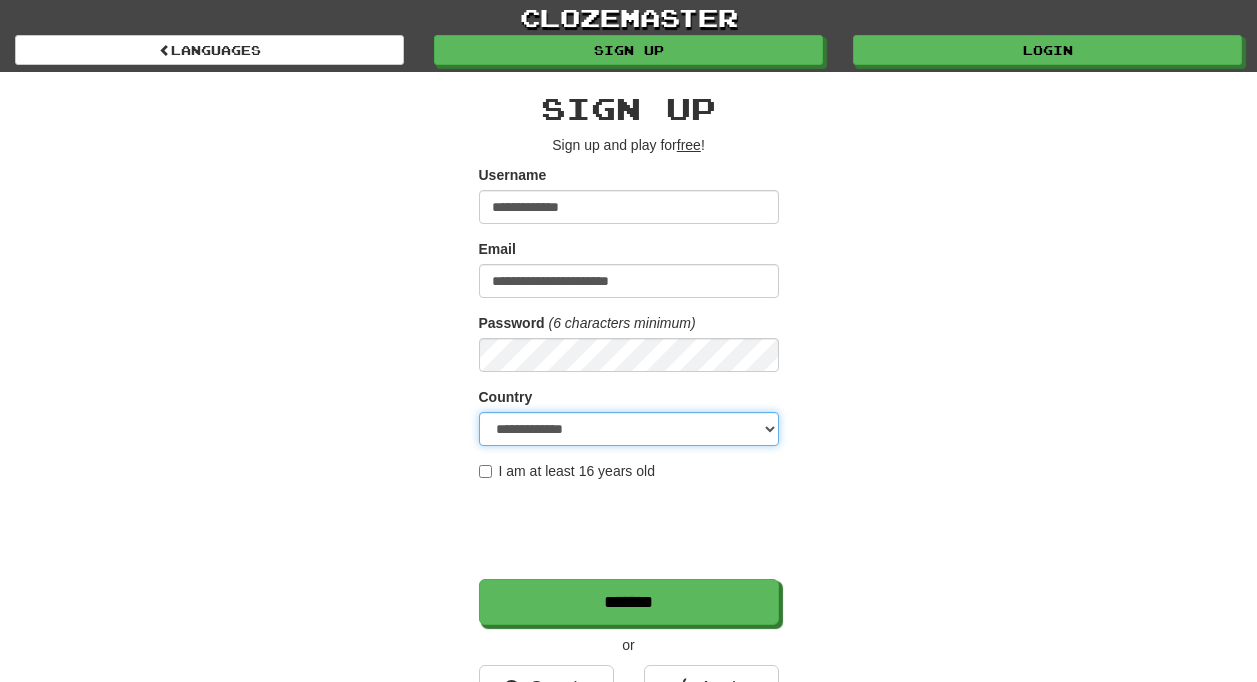 click on "**********" at bounding box center [629, 429] 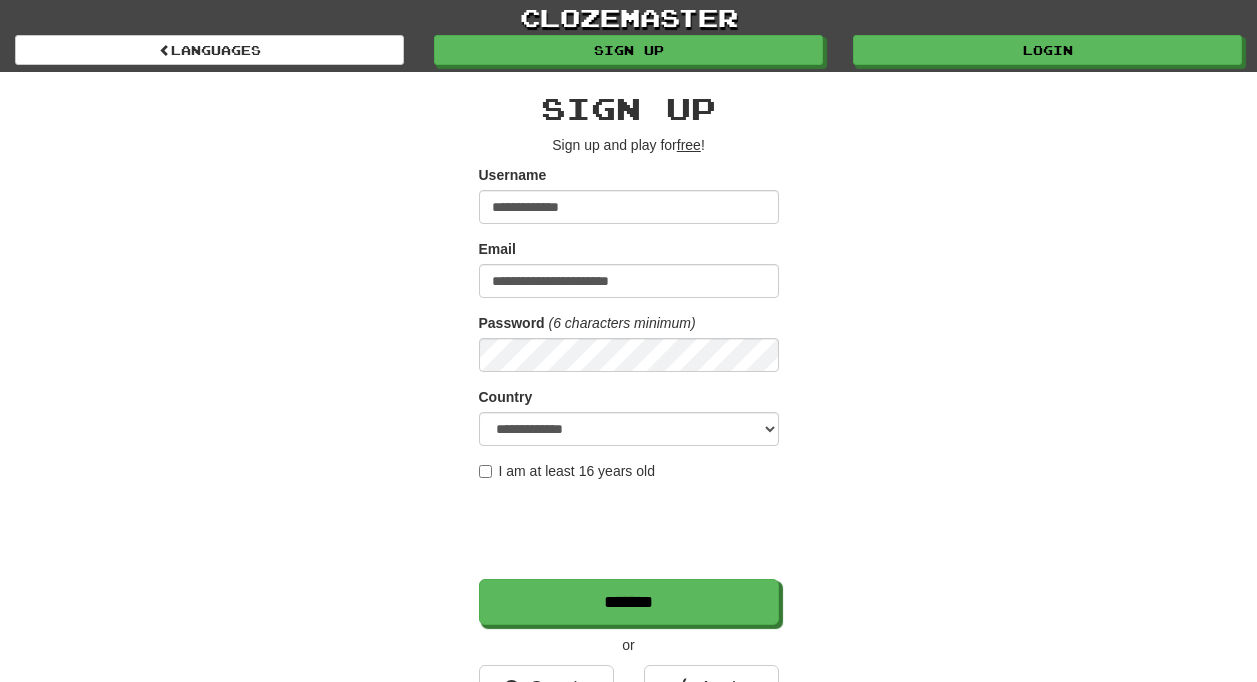 click on "I am at least 16 years old" at bounding box center (567, 471) 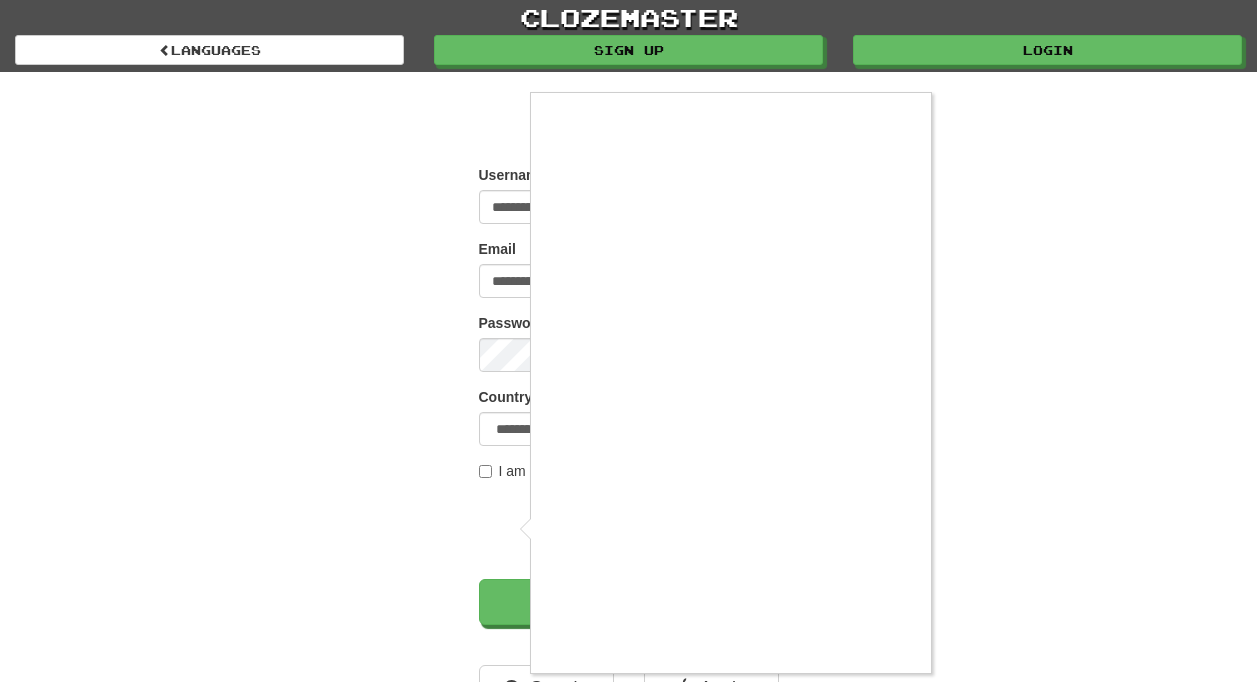 click at bounding box center (628, 341) 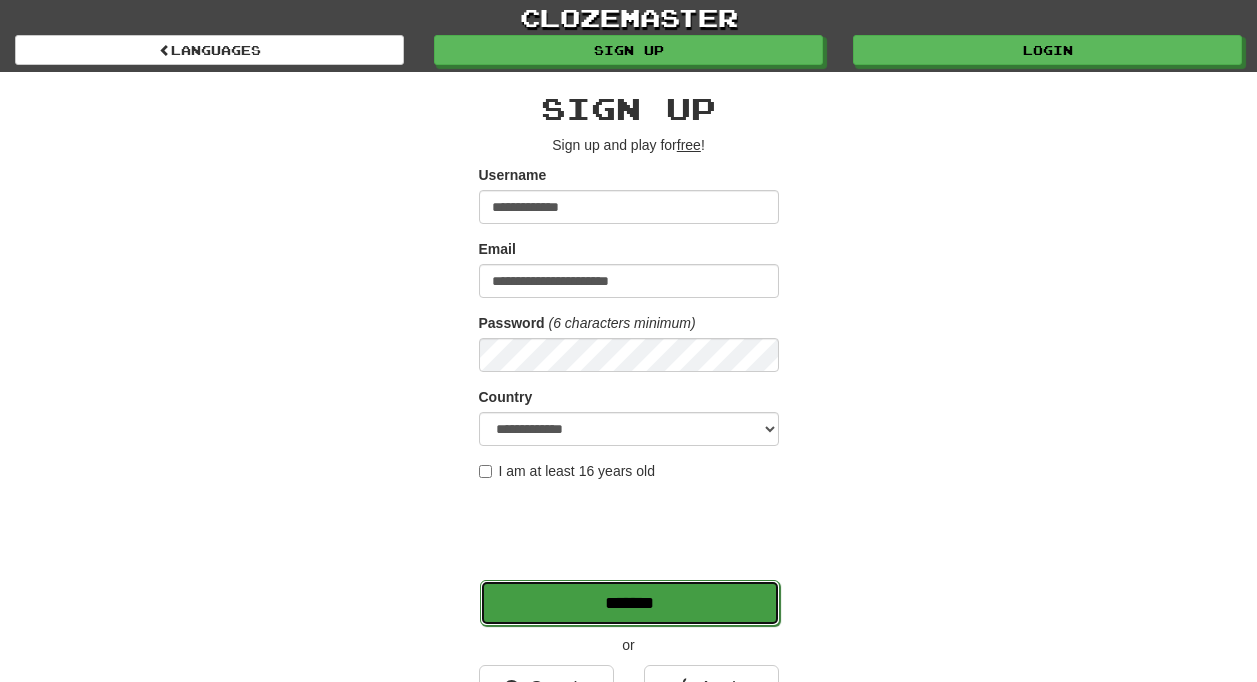 click on "*******" at bounding box center [630, 603] 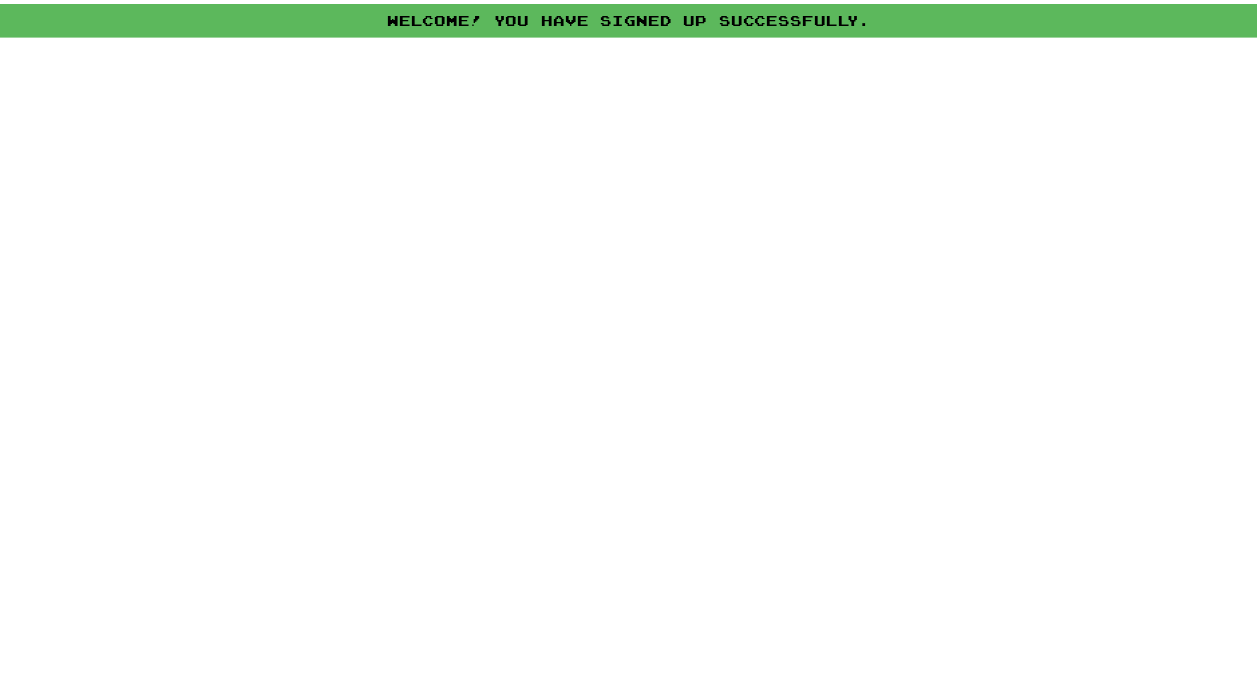 scroll, scrollTop: 0, scrollLeft: 0, axis: both 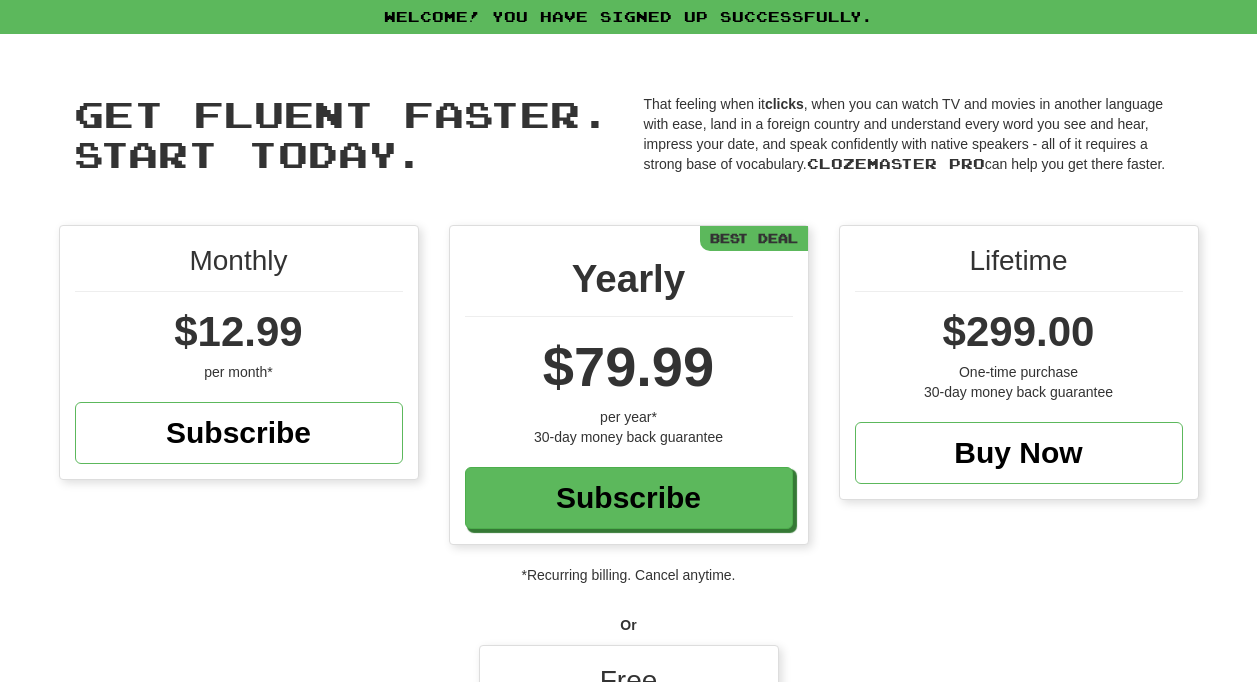 click on "Free
Play 30 sentences per day for free.
Upgrade to Pro anytime!
Play" at bounding box center (629, 743) 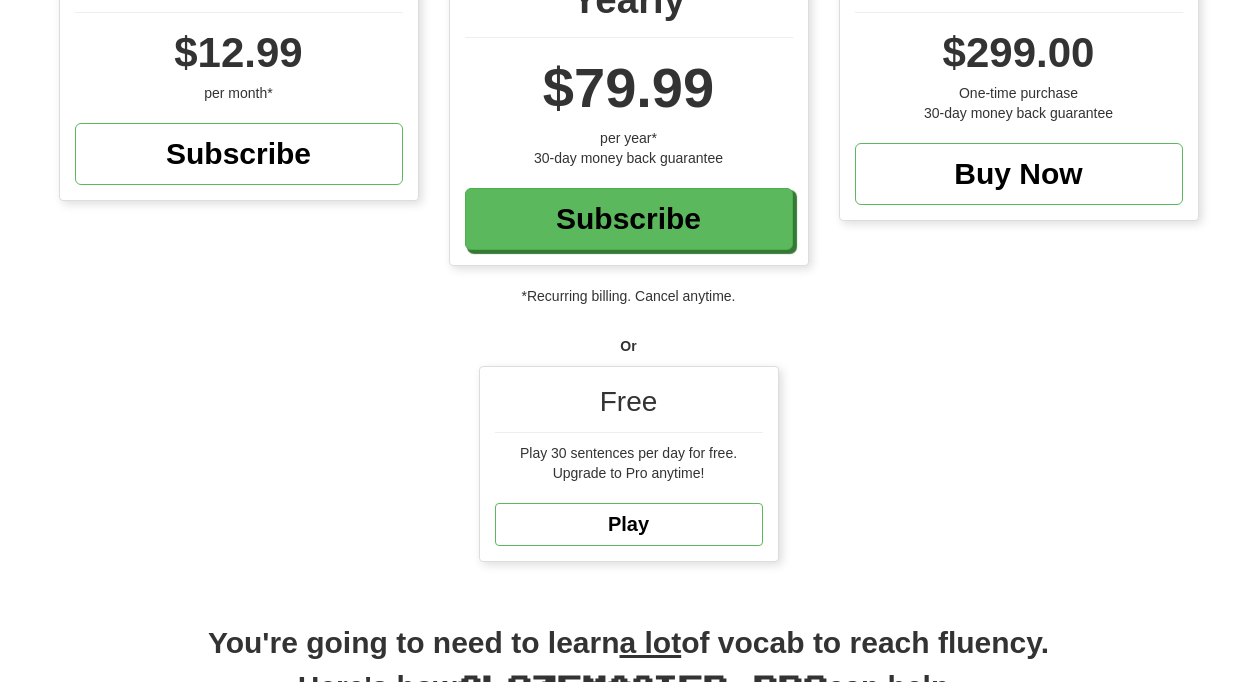 scroll, scrollTop: 390, scrollLeft: 0, axis: vertical 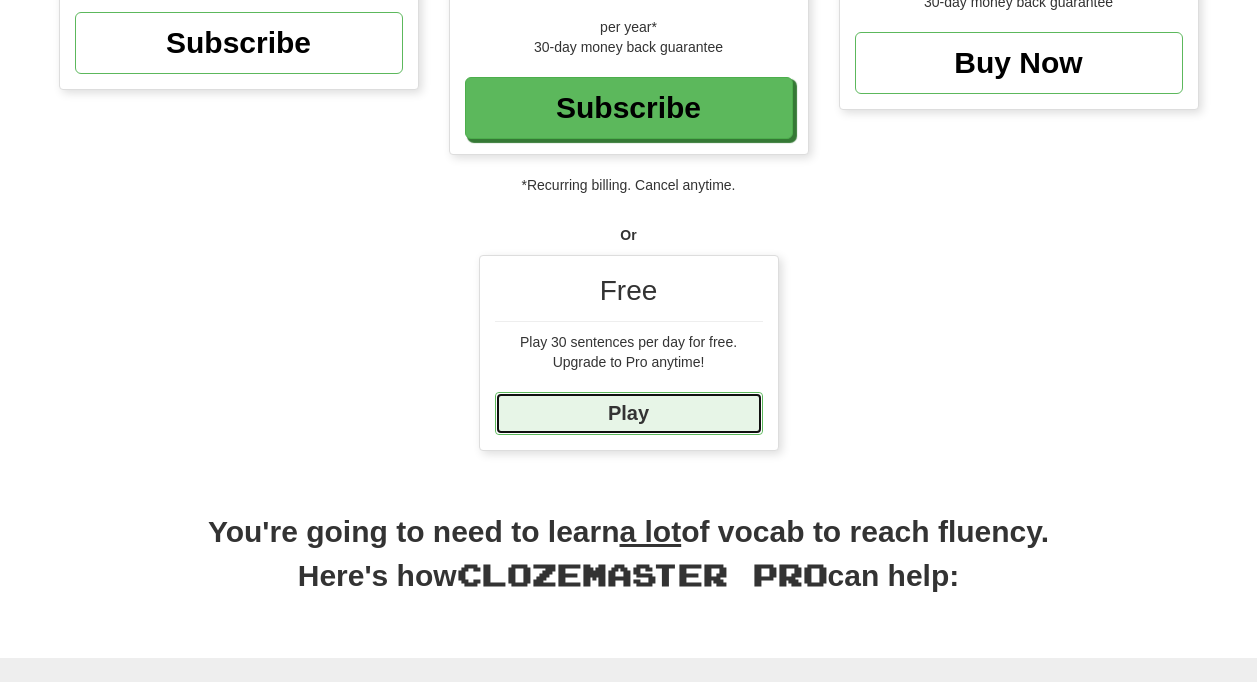 click on "Play" at bounding box center [629, 413] 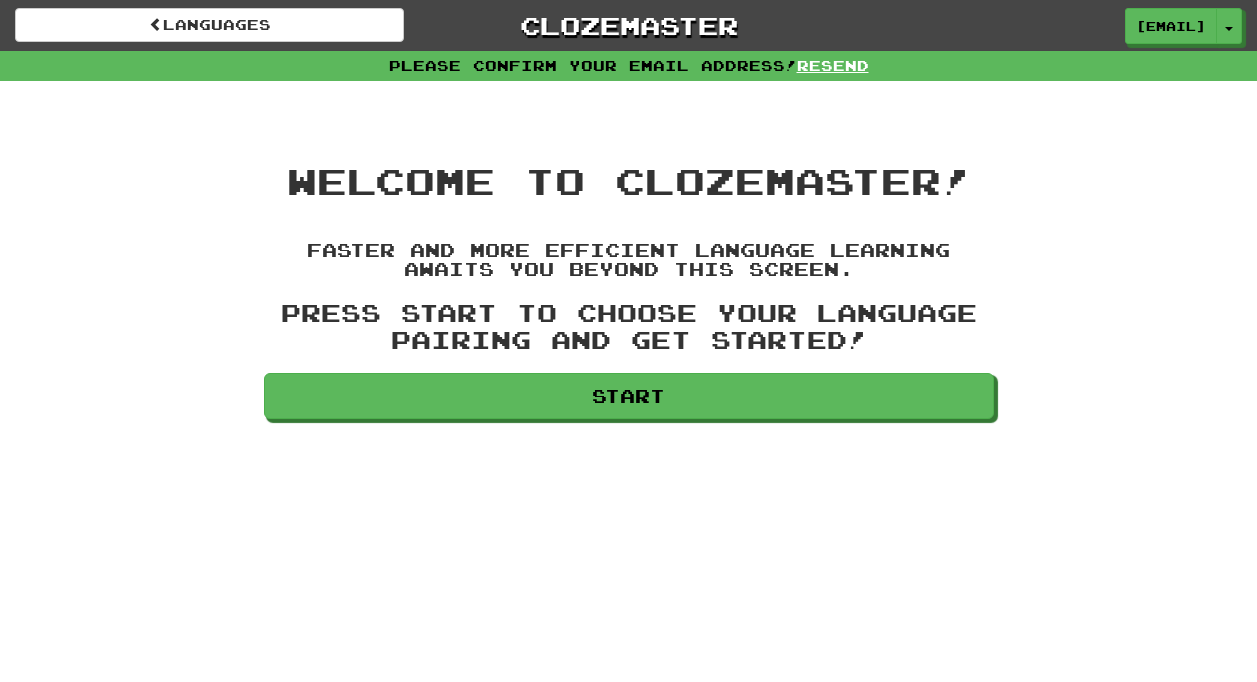 scroll, scrollTop: 0, scrollLeft: 0, axis: both 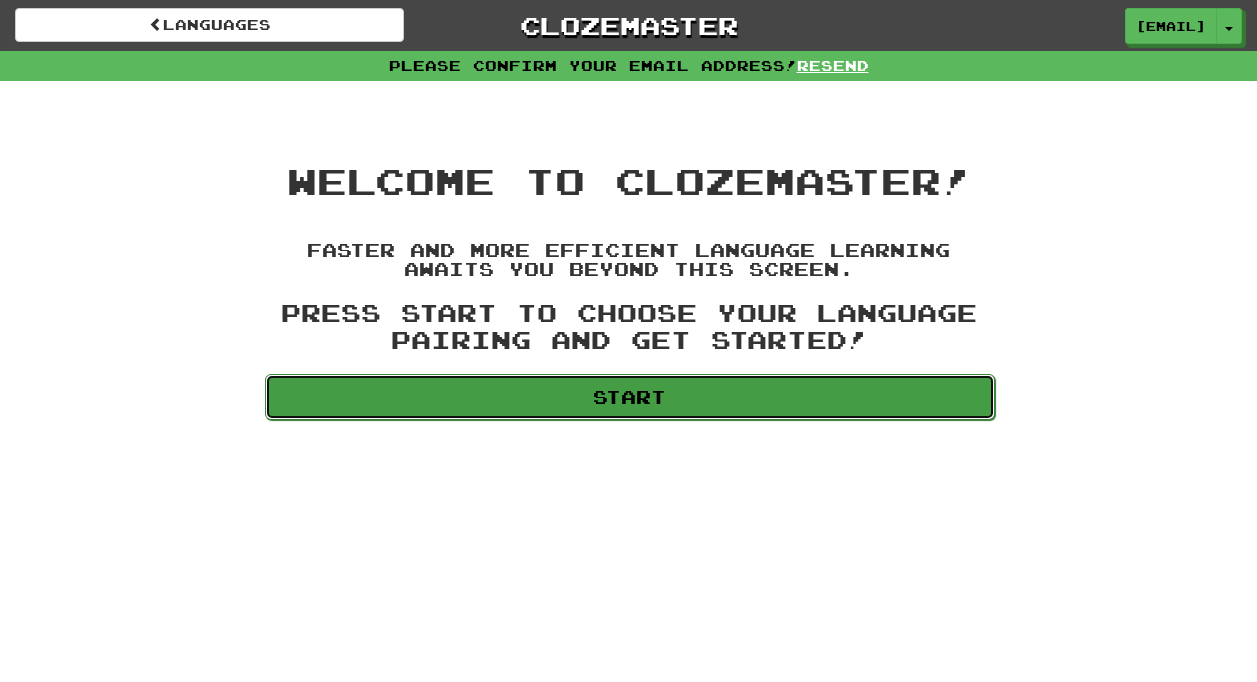 click on "Start" at bounding box center [630, 397] 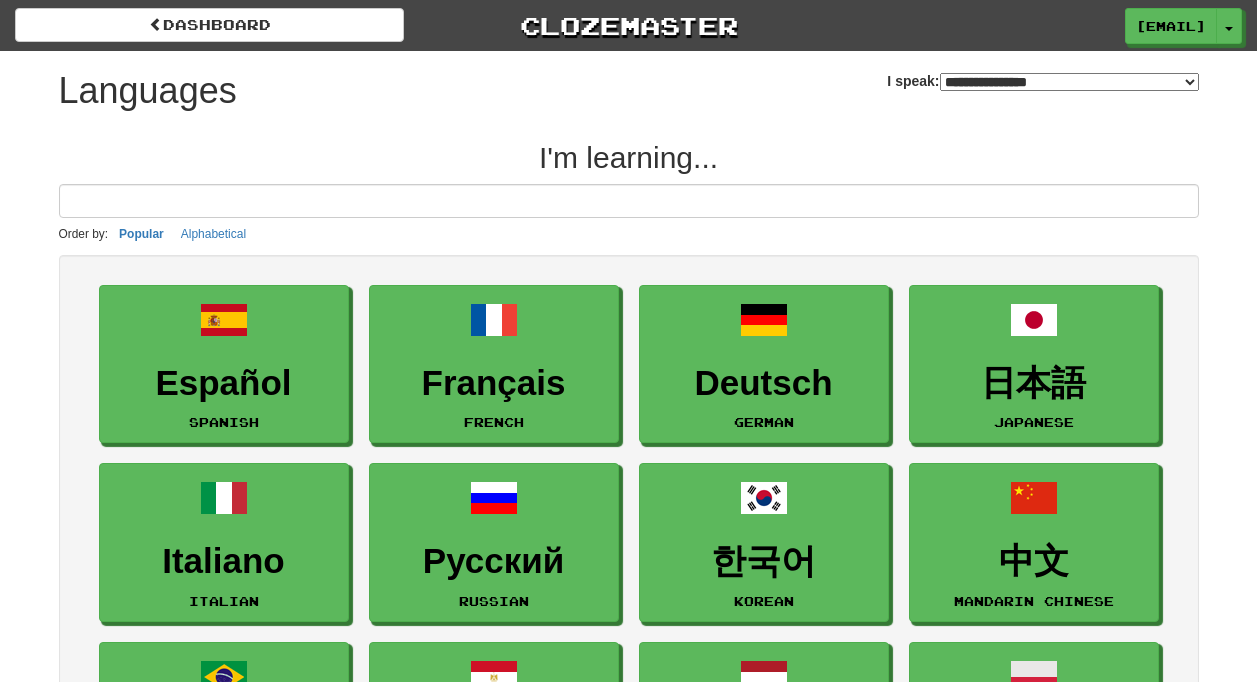 select on "*******" 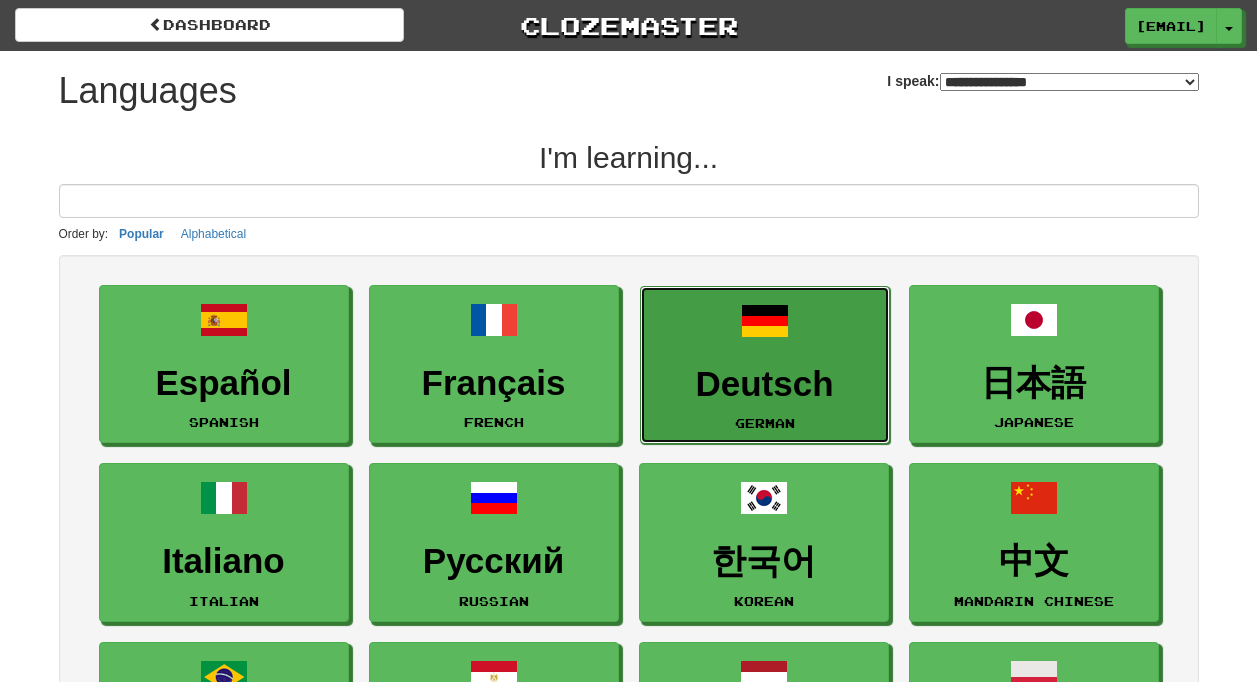 click on "Deutsch" at bounding box center (765, 384) 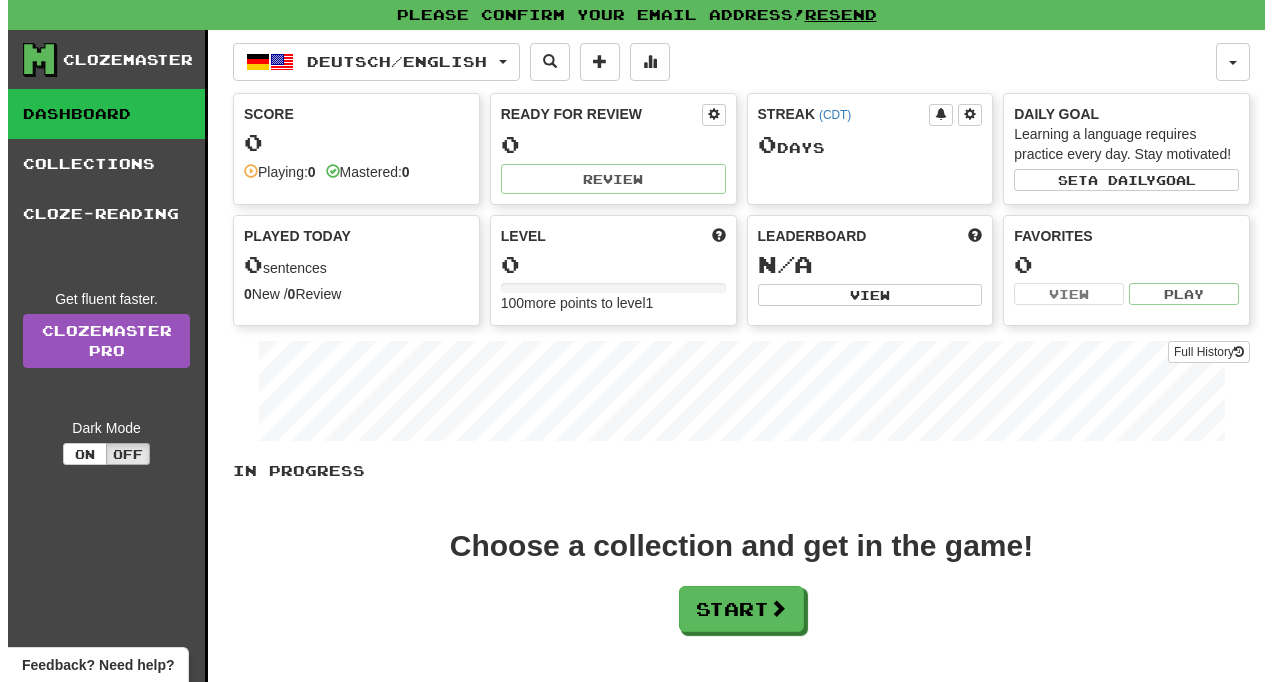 scroll, scrollTop: 0, scrollLeft: 0, axis: both 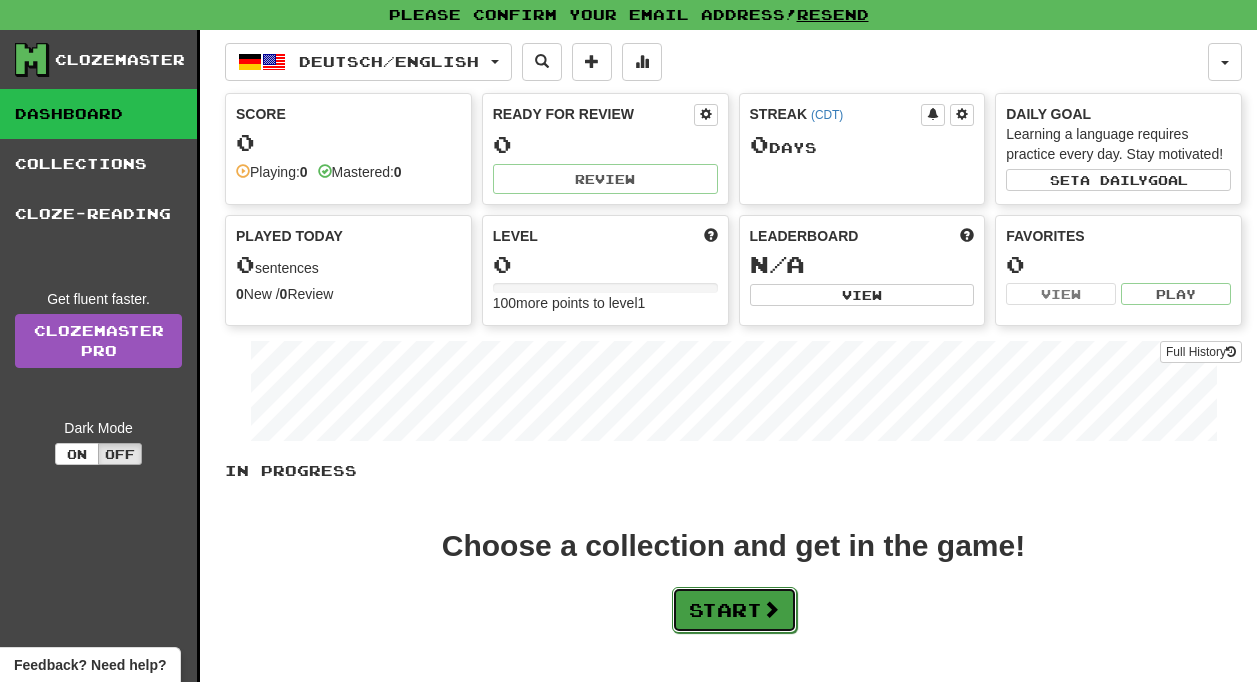 click on "Start" at bounding box center (734, 610) 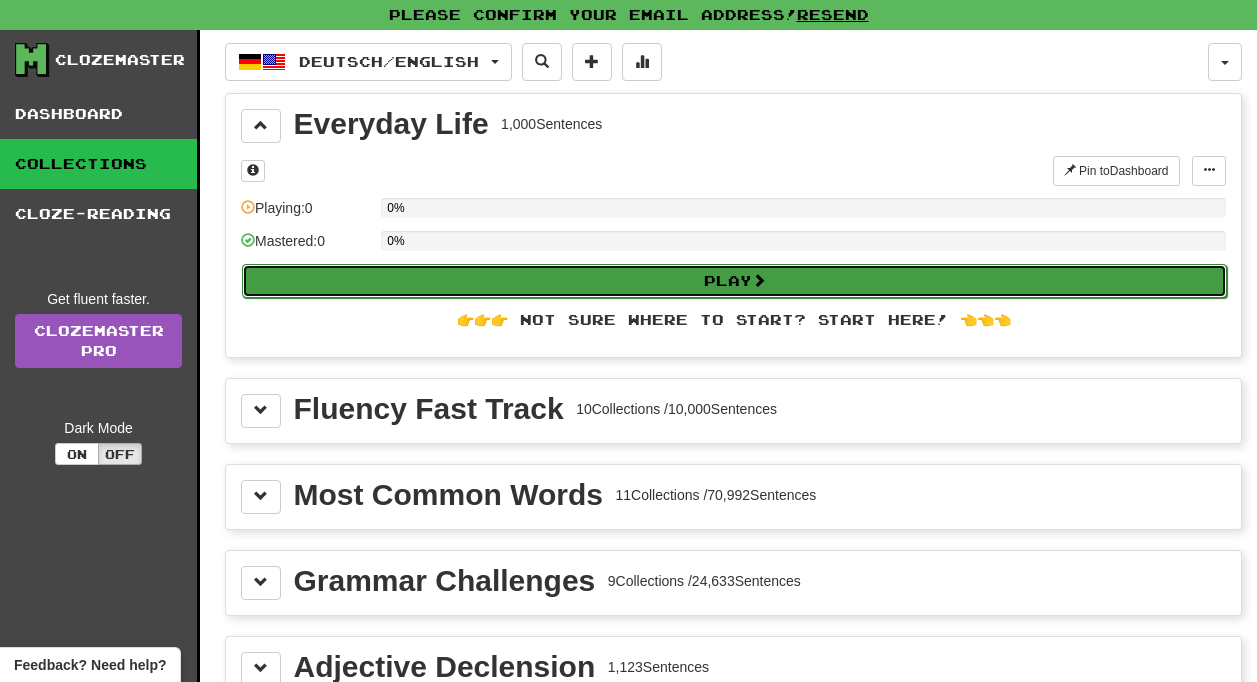 click on "Play" at bounding box center (734, 281) 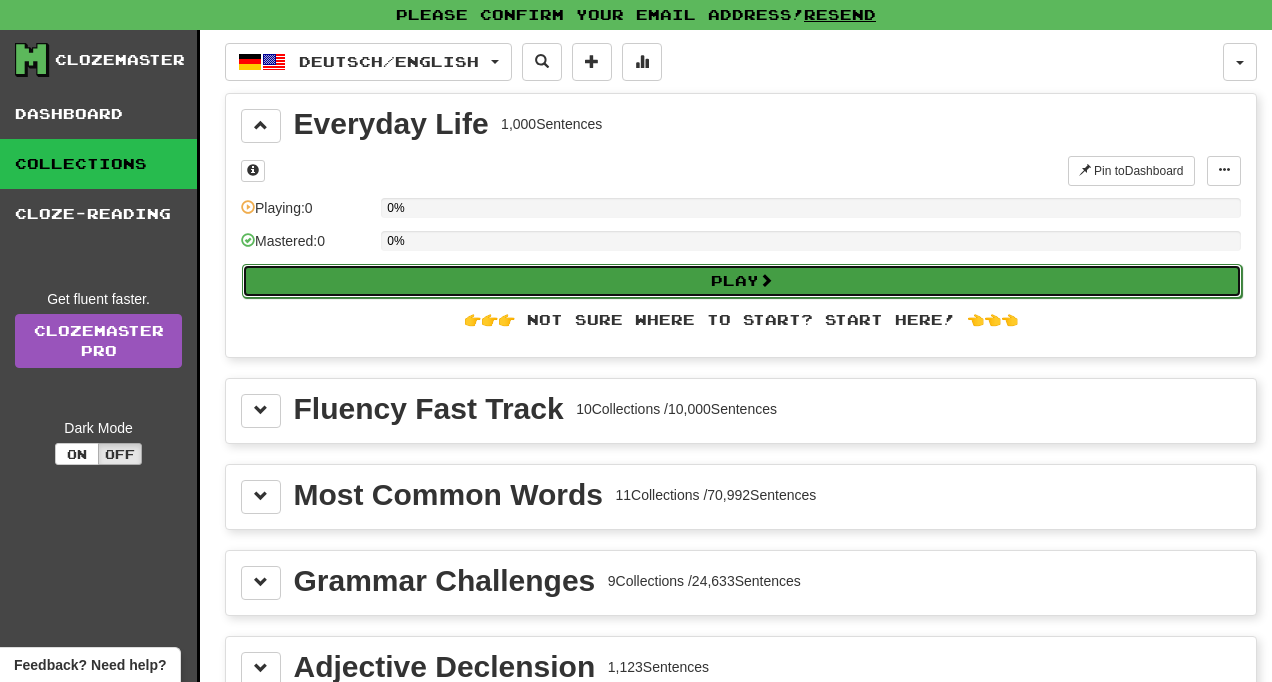 select on "**" 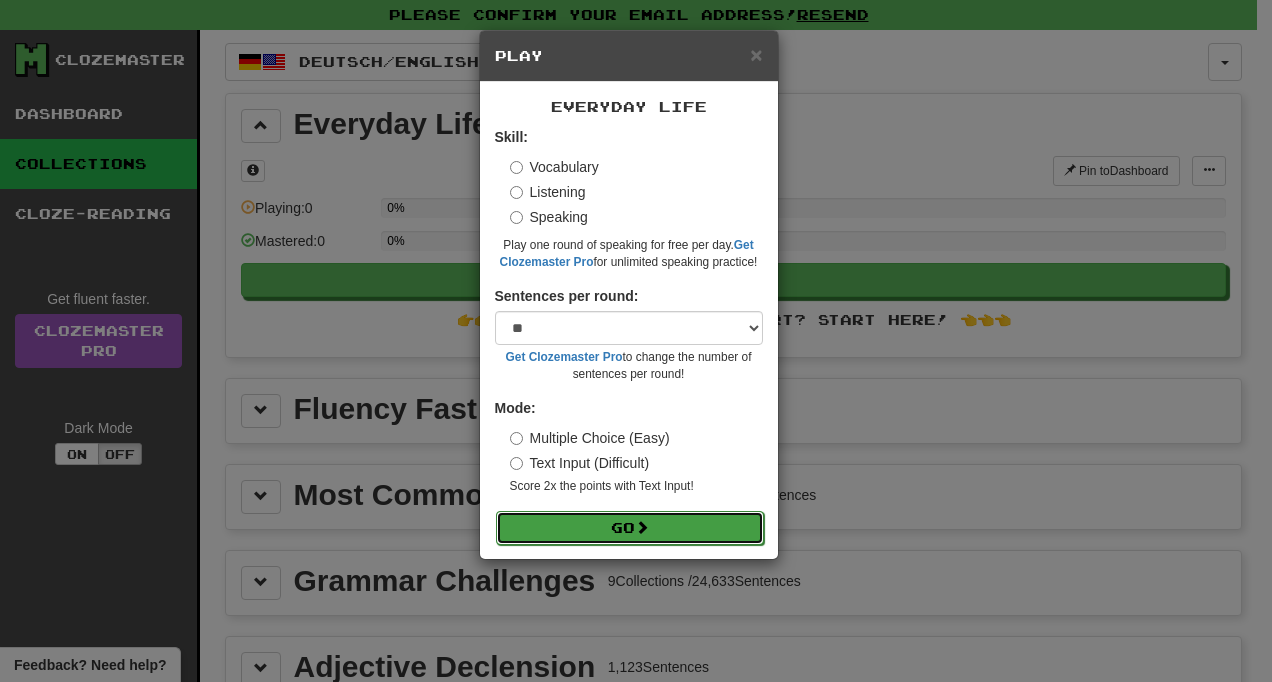 click on "Go" at bounding box center [630, 528] 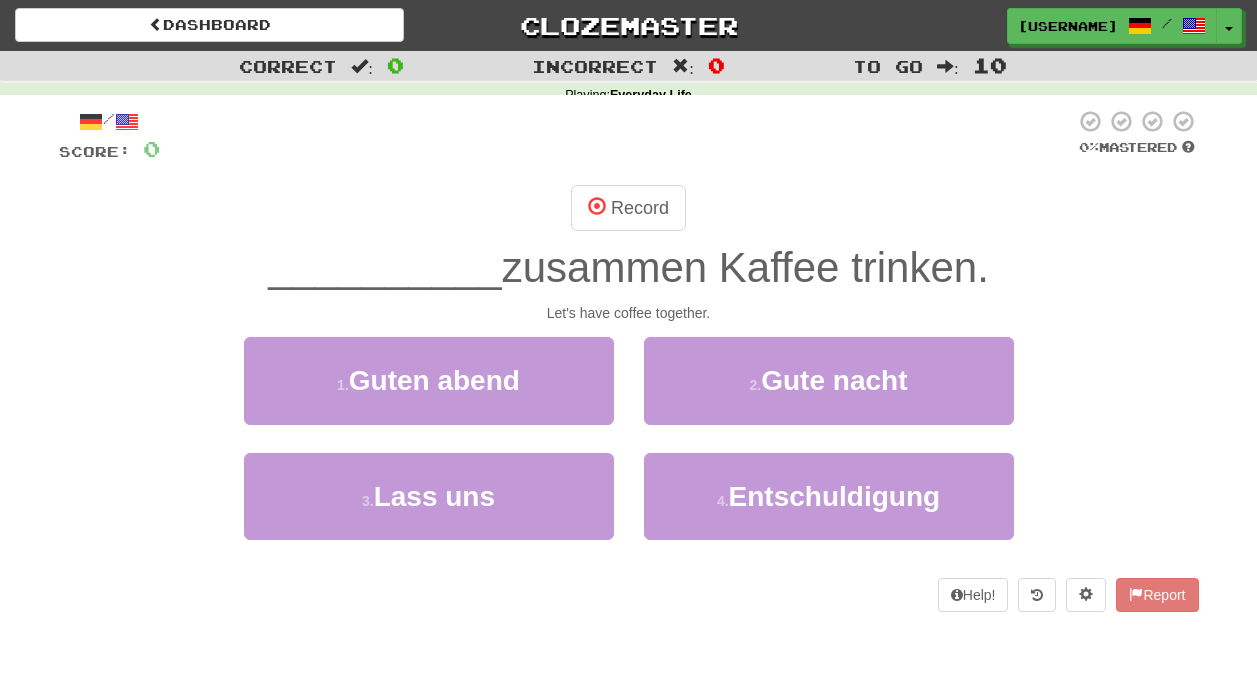scroll, scrollTop: 0, scrollLeft: 0, axis: both 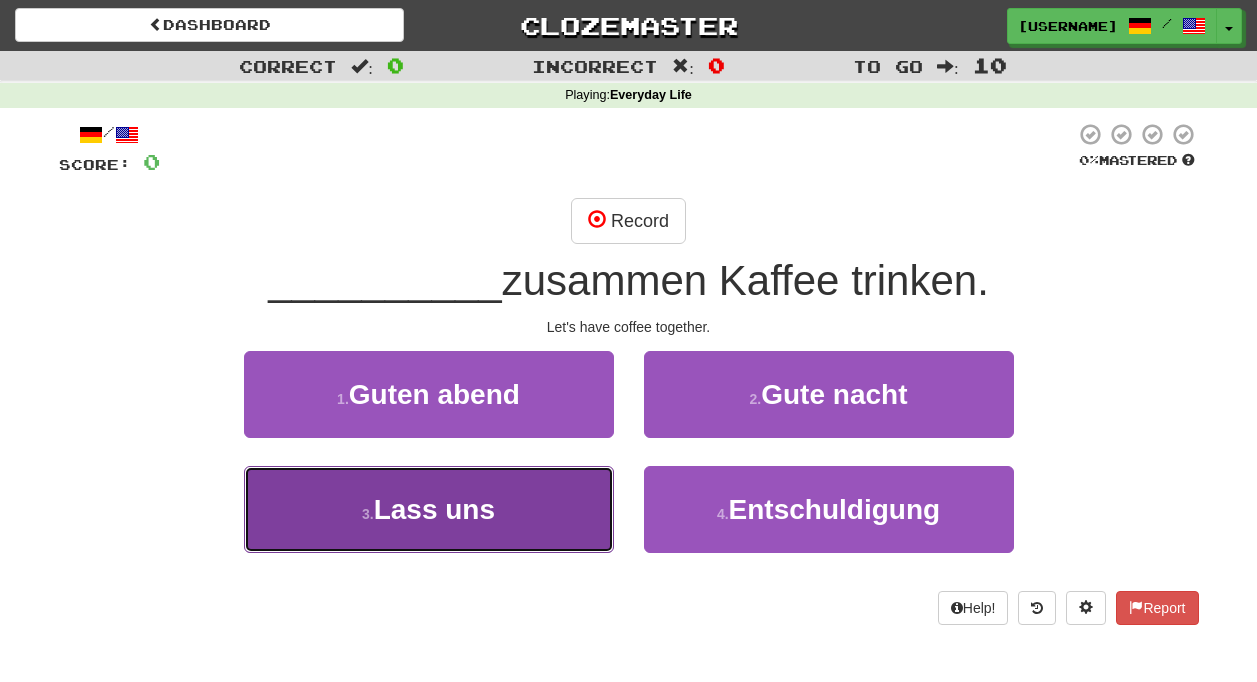 click on "3 .  Lass uns" at bounding box center (429, 509) 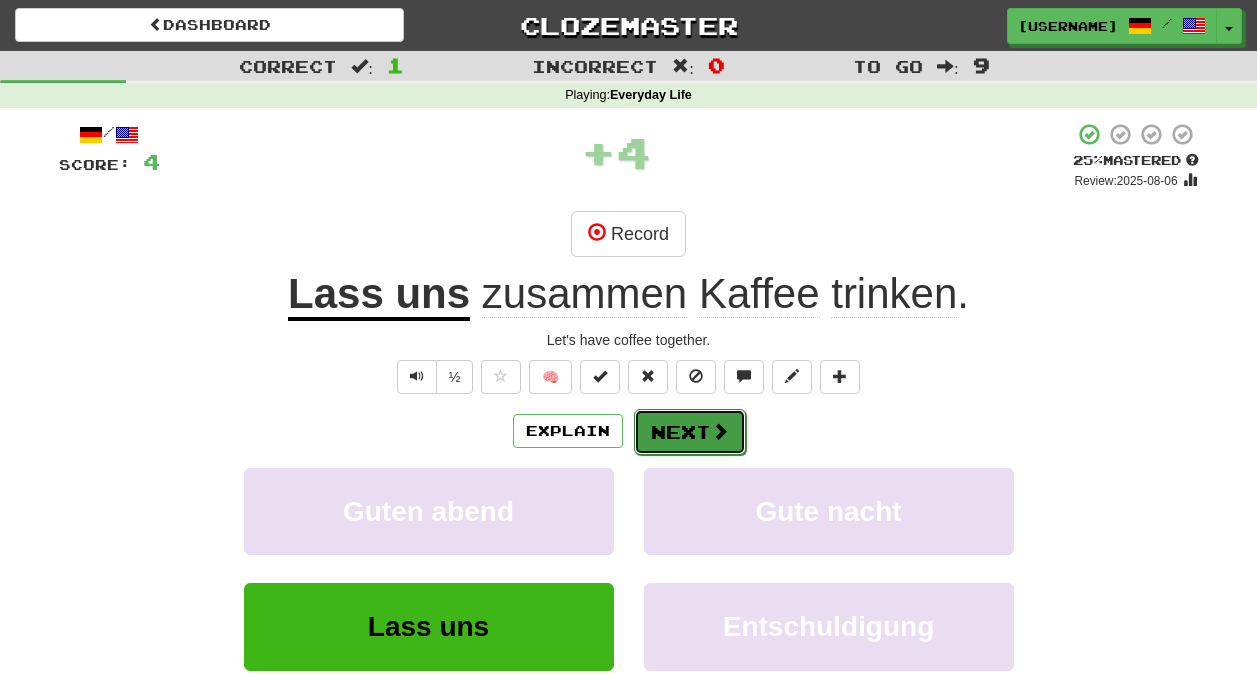 click on "Next" at bounding box center [690, 432] 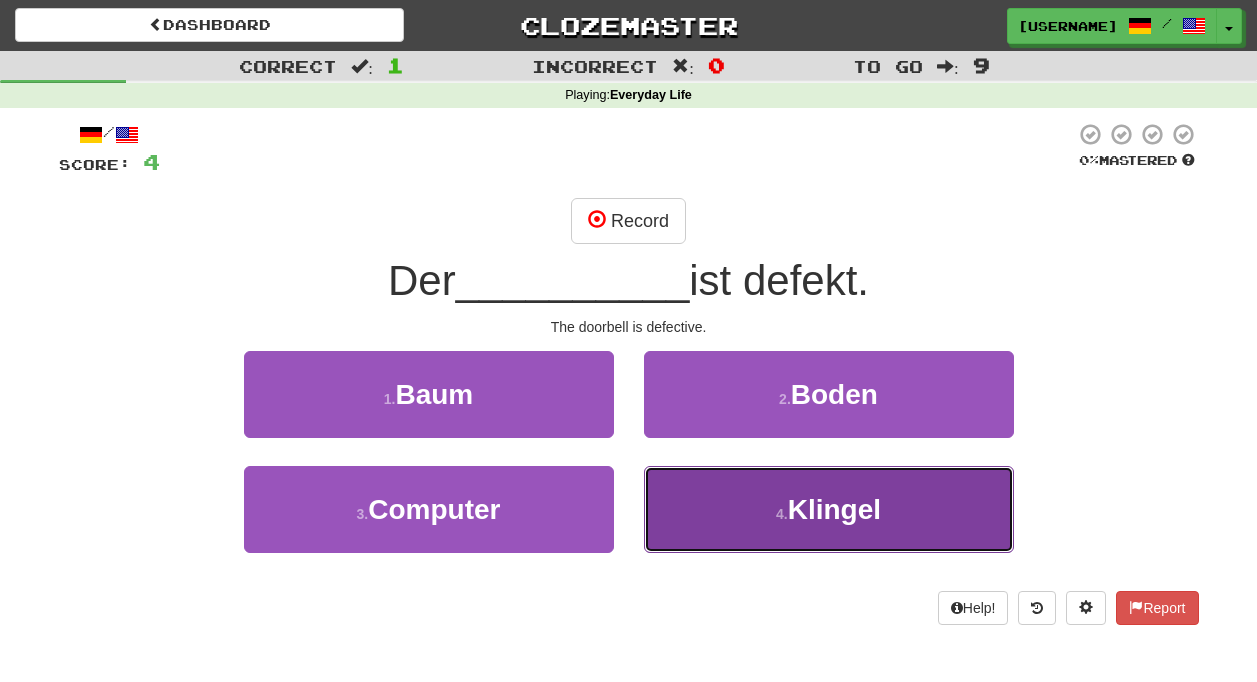 click on "4 .  Klingel" at bounding box center [829, 509] 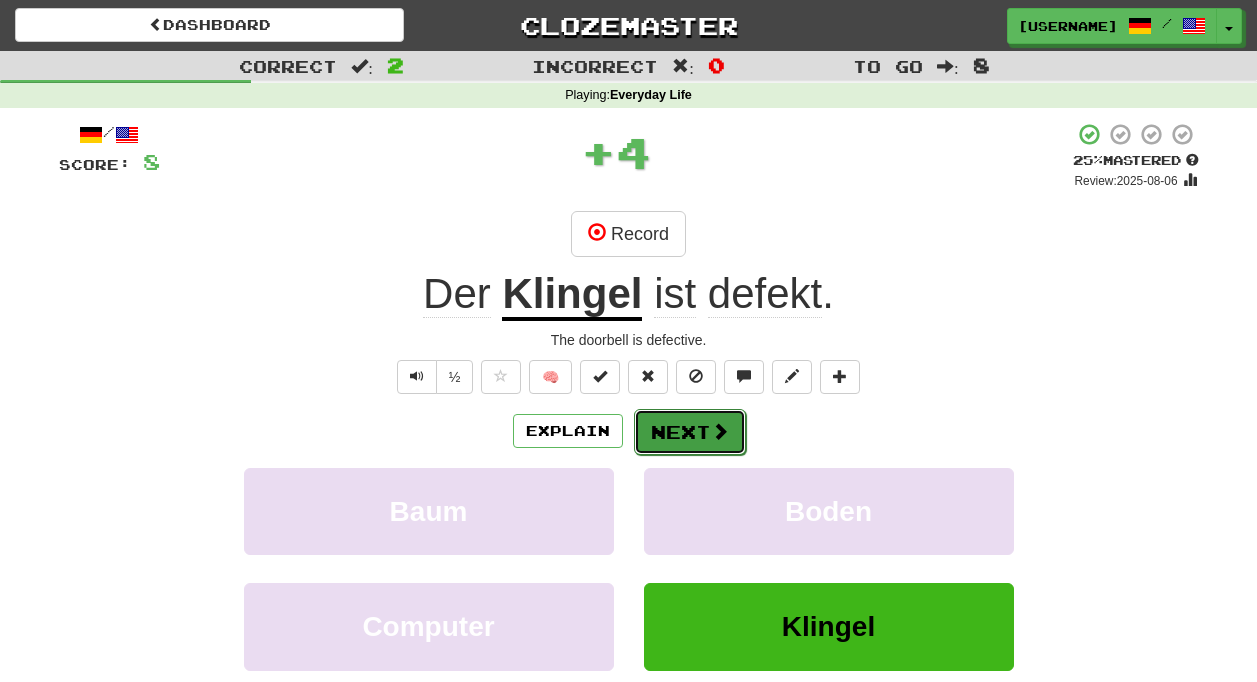 click on "Next" at bounding box center (690, 432) 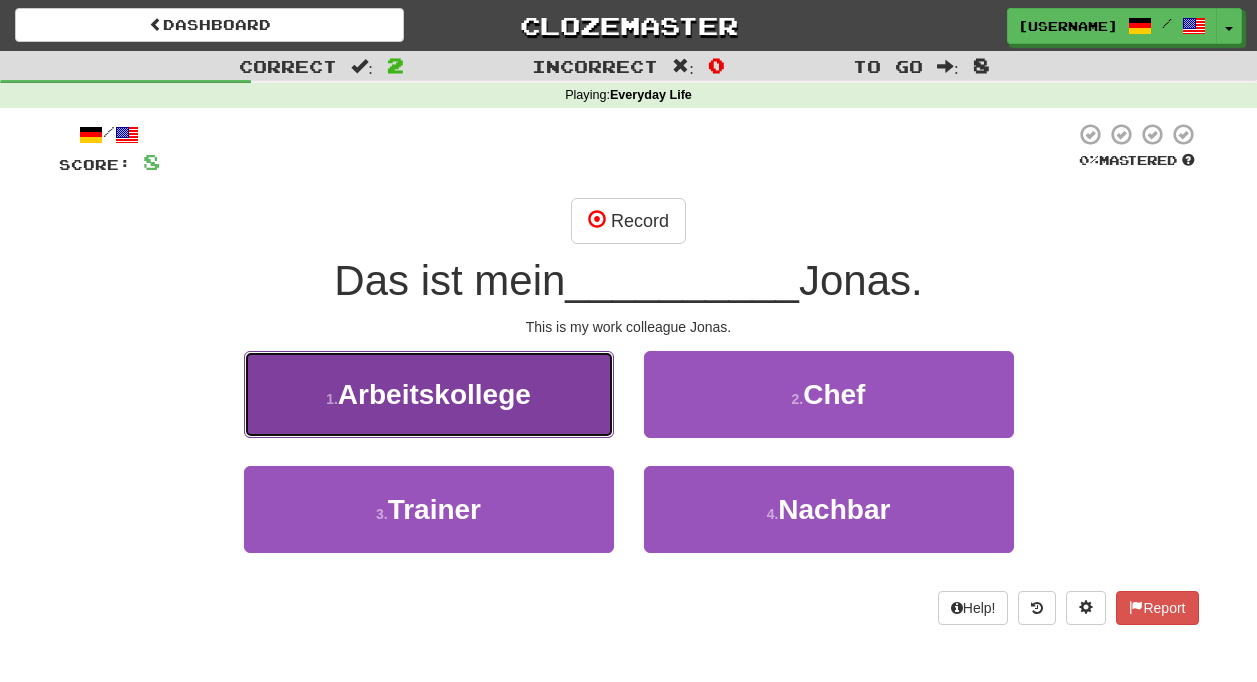 click on "1 .  Arbeitskollege" at bounding box center [429, 394] 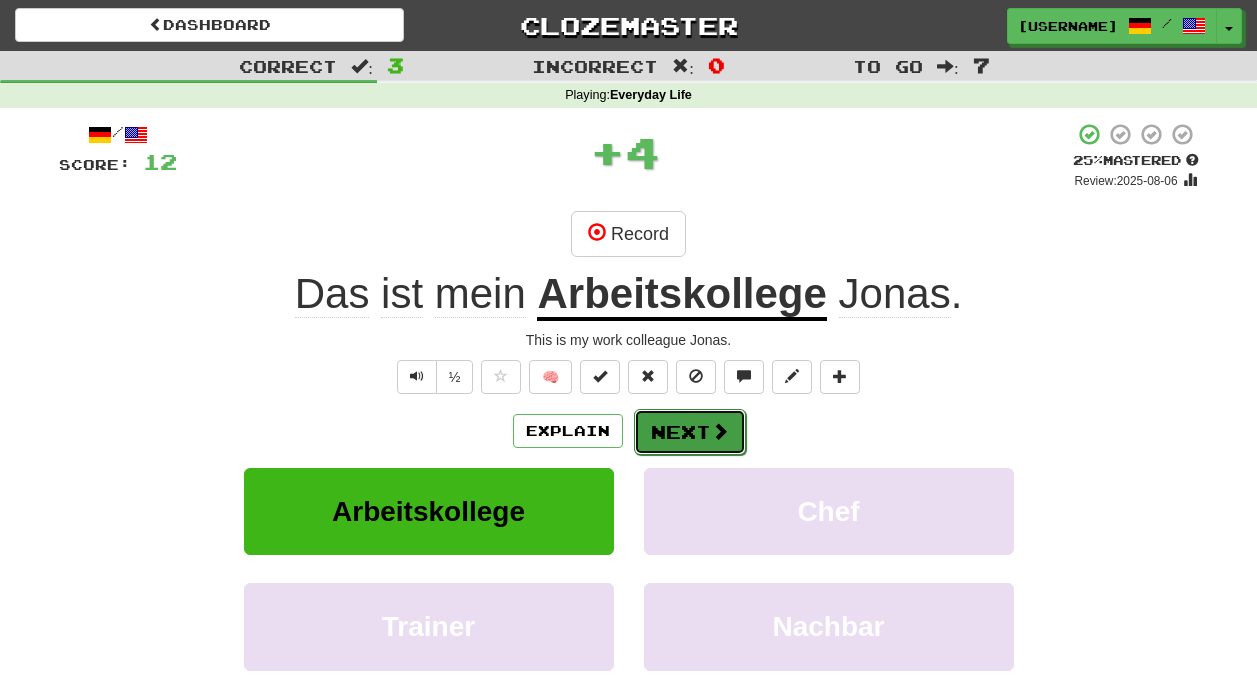 click on "Next" at bounding box center [690, 432] 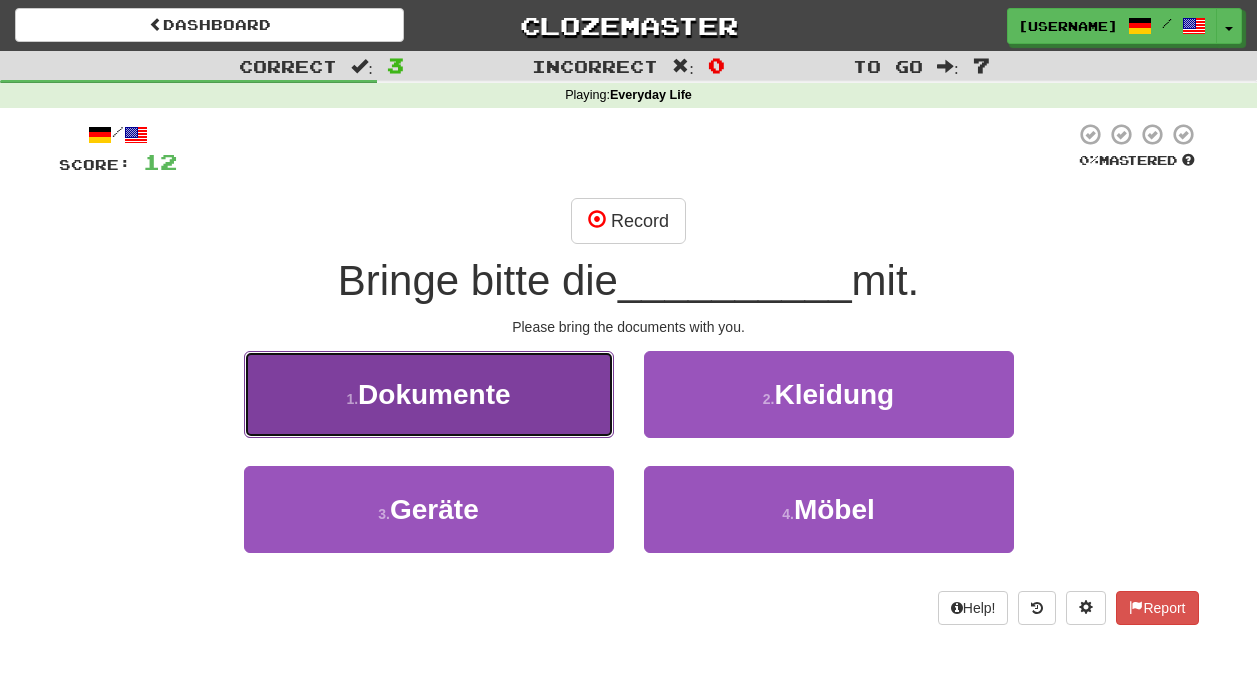 click on "1 .  Dokumente" at bounding box center [429, 394] 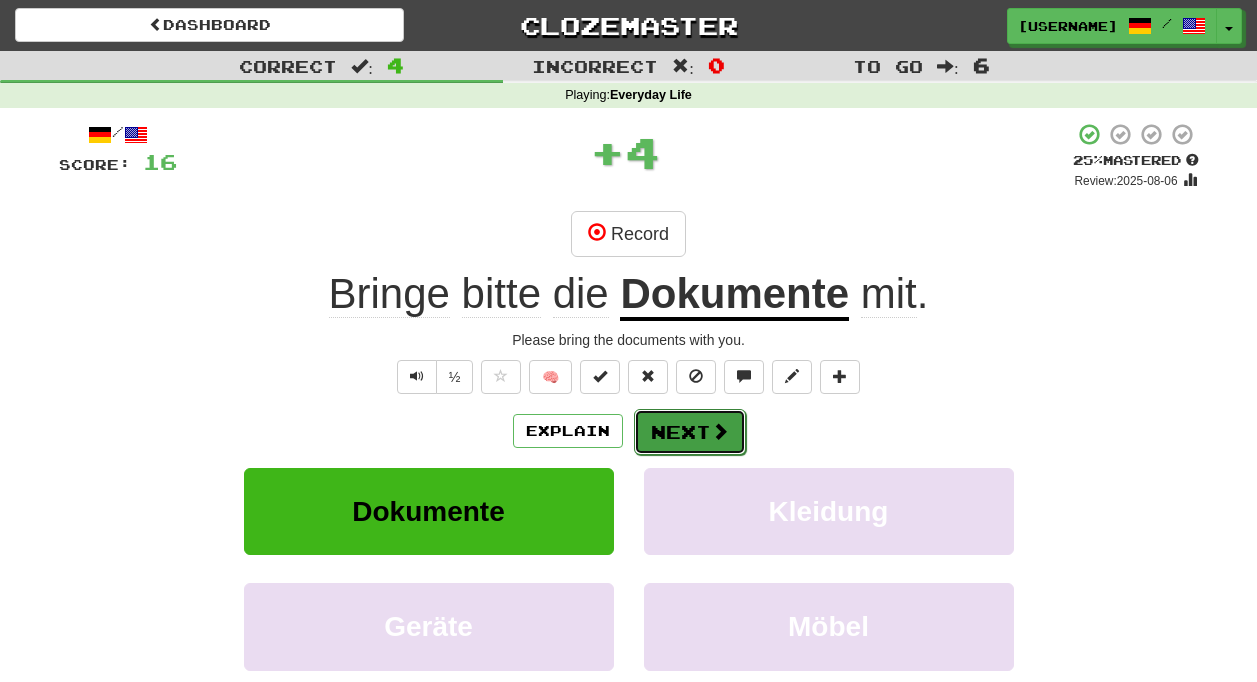 click on "Next" at bounding box center (690, 432) 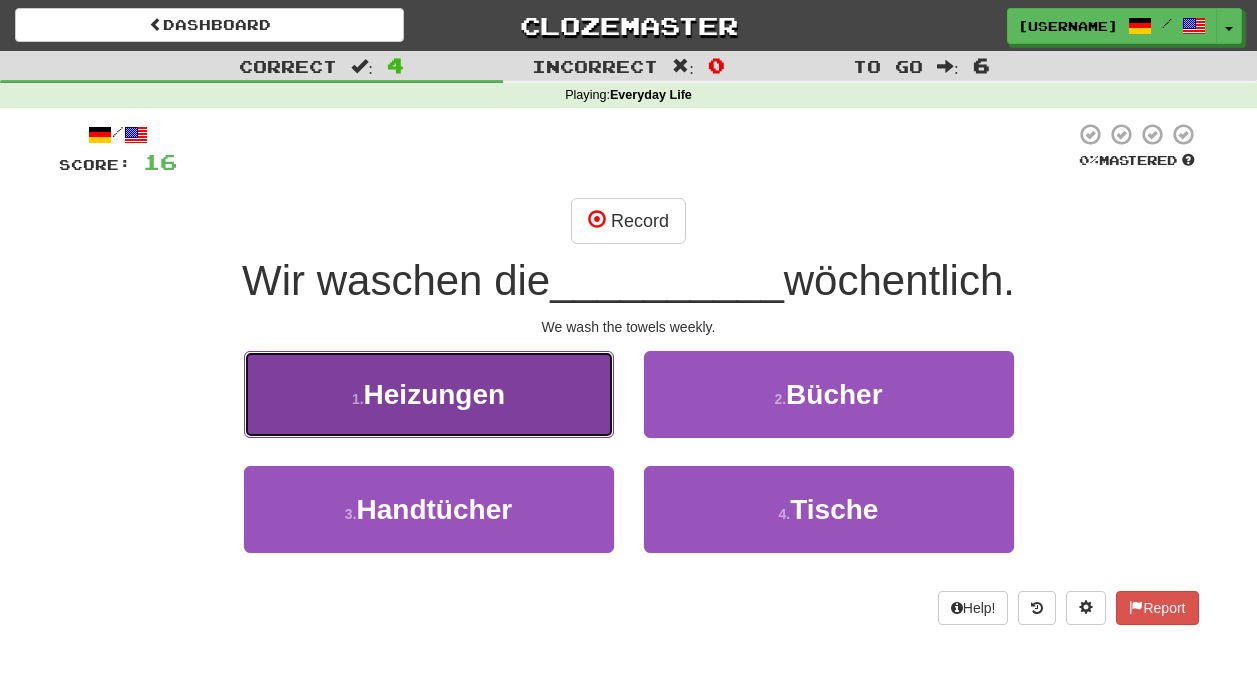 click on "1 .  Heizungen" at bounding box center (429, 394) 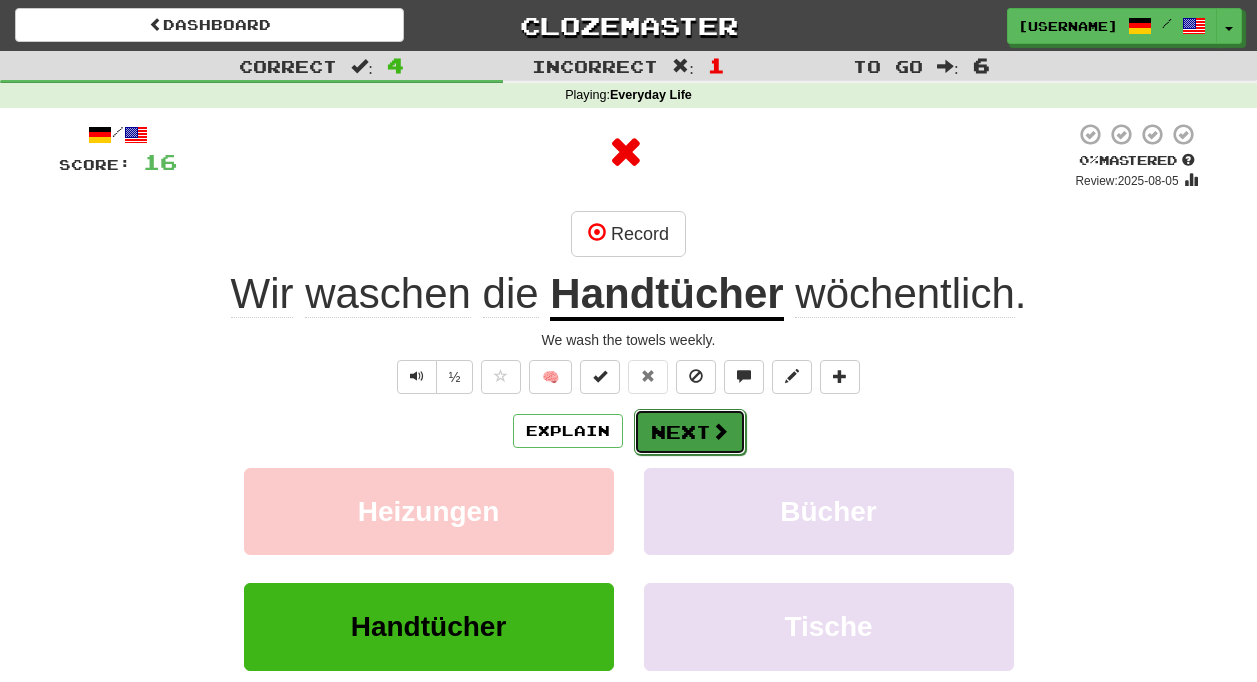 click on "Next" at bounding box center (690, 432) 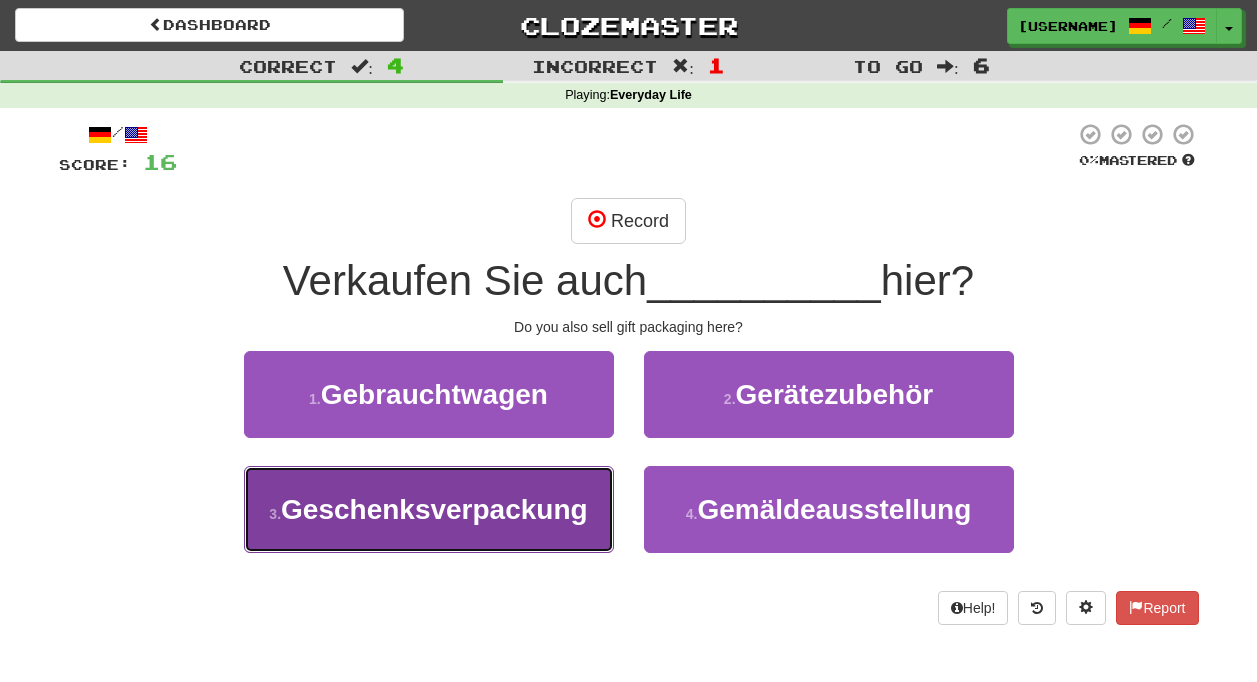click on "3 .  Geschenksverpackung" at bounding box center [429, 509] 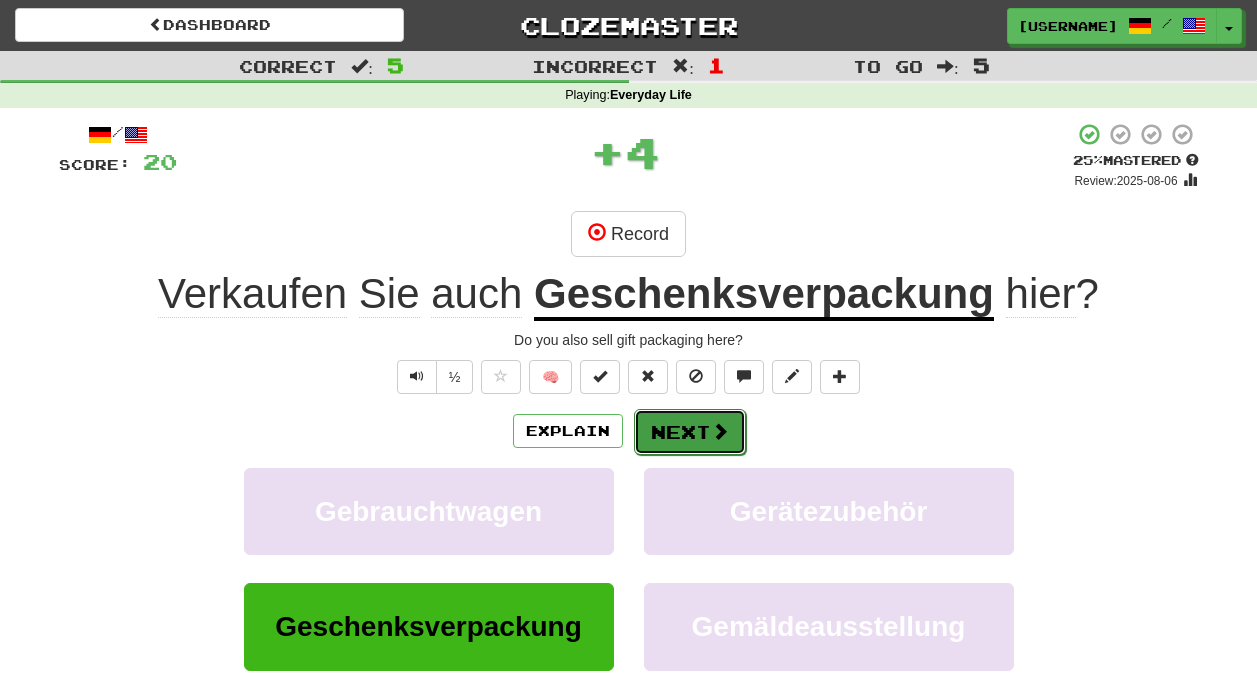 click on "Next" at bounding box center [690, 432] 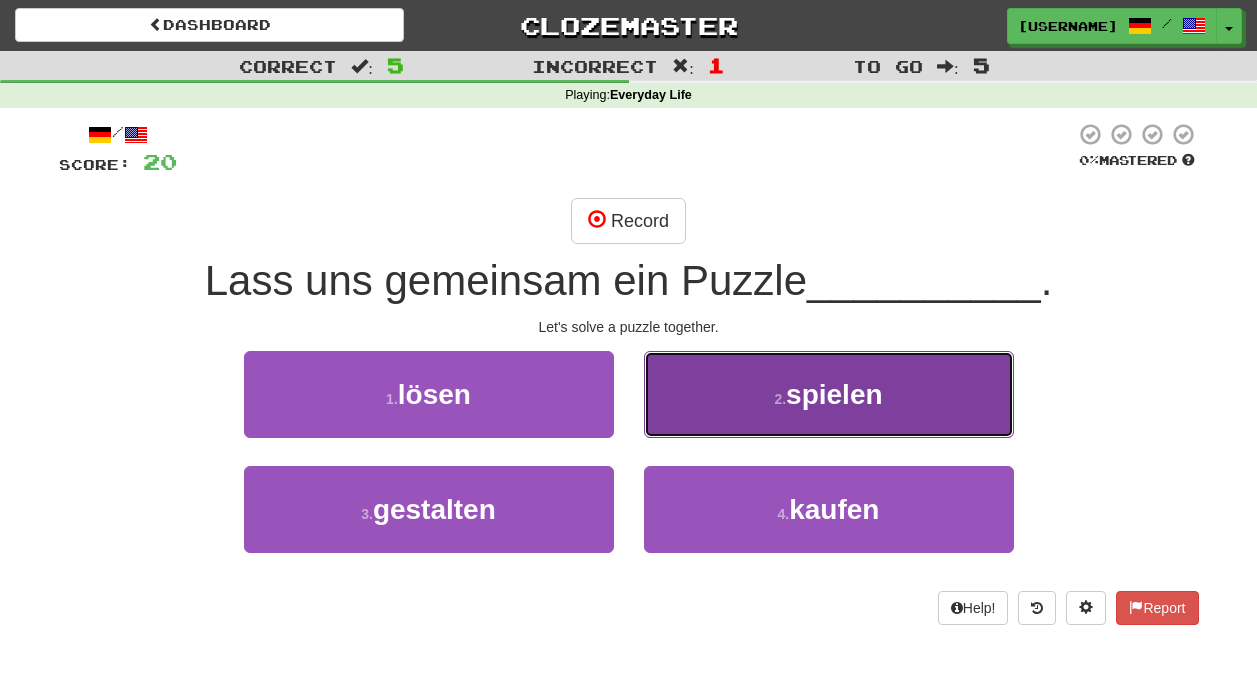 click on "2 .  spielen" at bounding box center (829, 394) 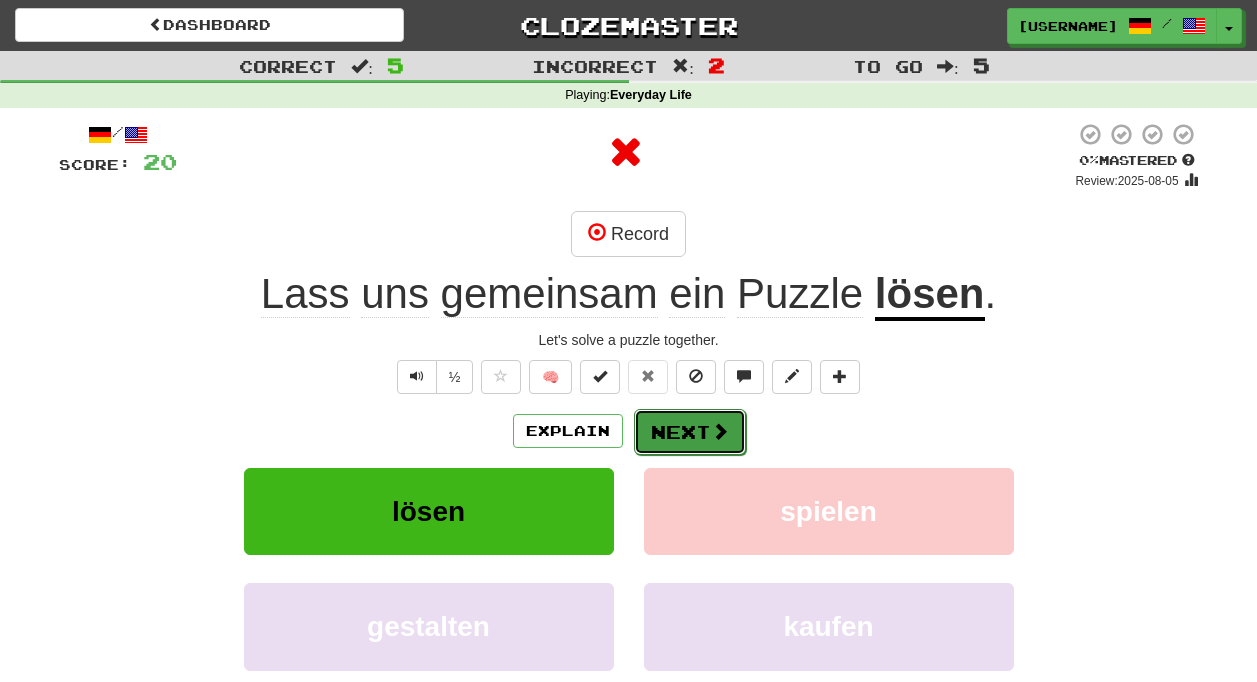 click on "Next" at bounding box center [690, 432] 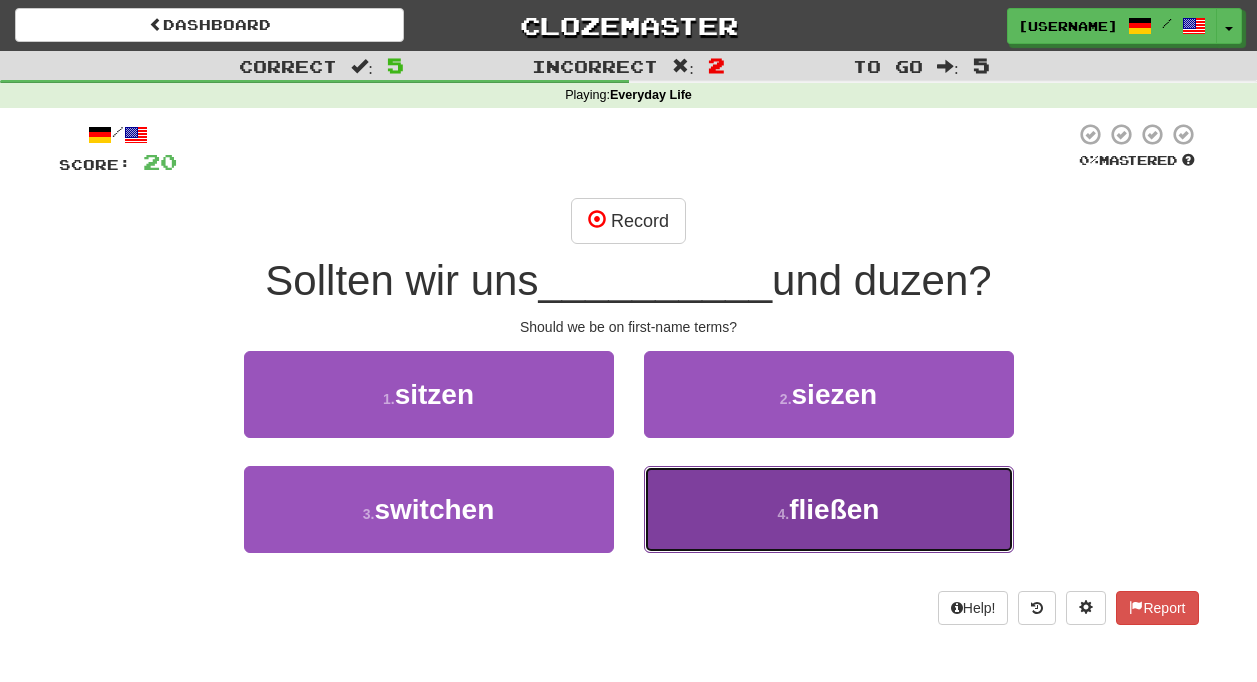 click on "4 .  fließen" at bounding box center [829, 509] 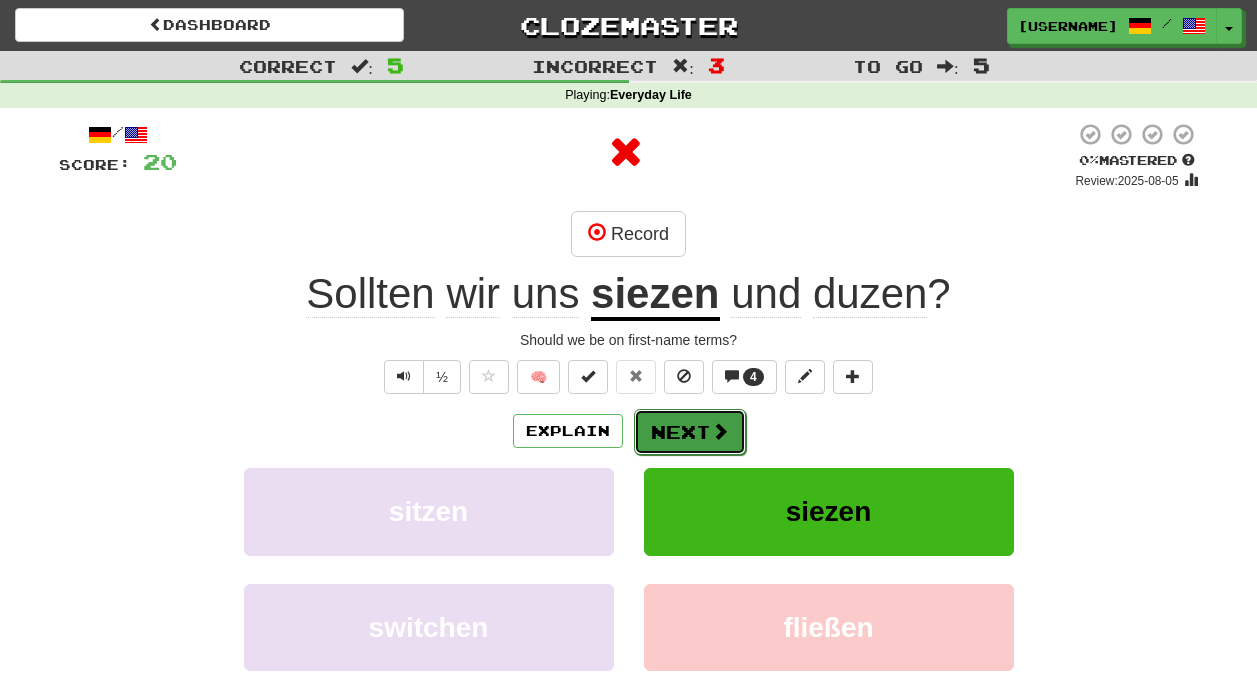 click on "Next" at bounding box center (690, 432) 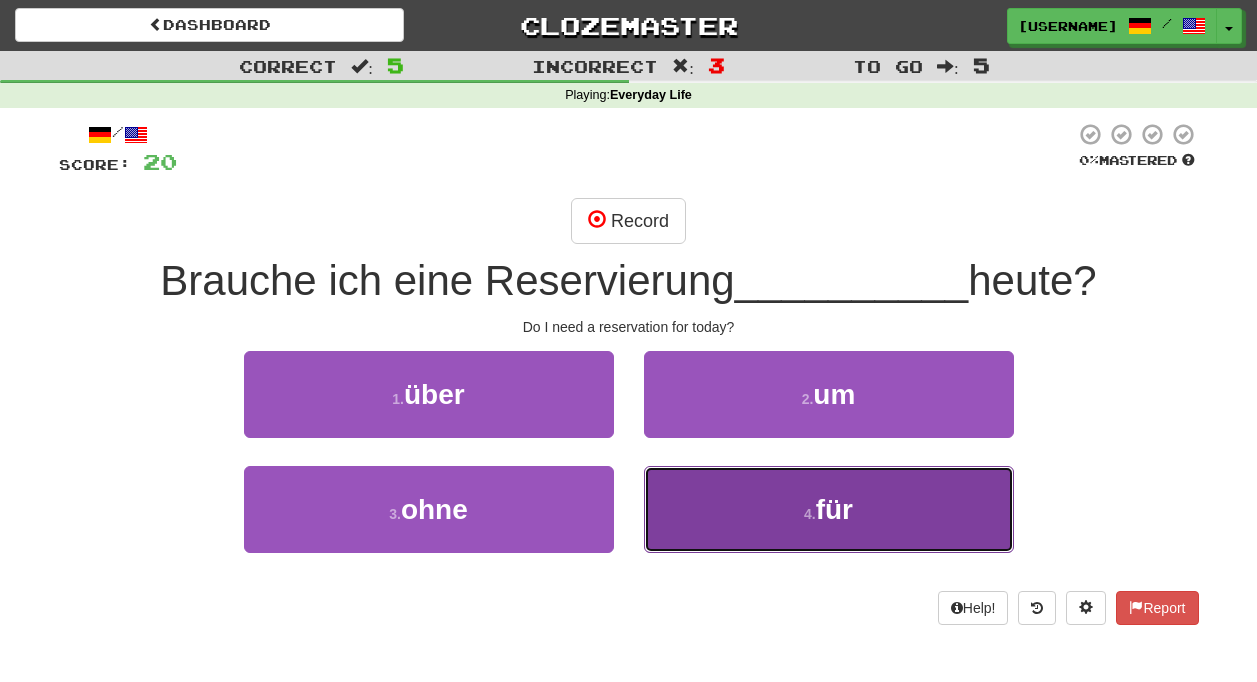 click on "4 .  für" at bounding box center [829, 509] 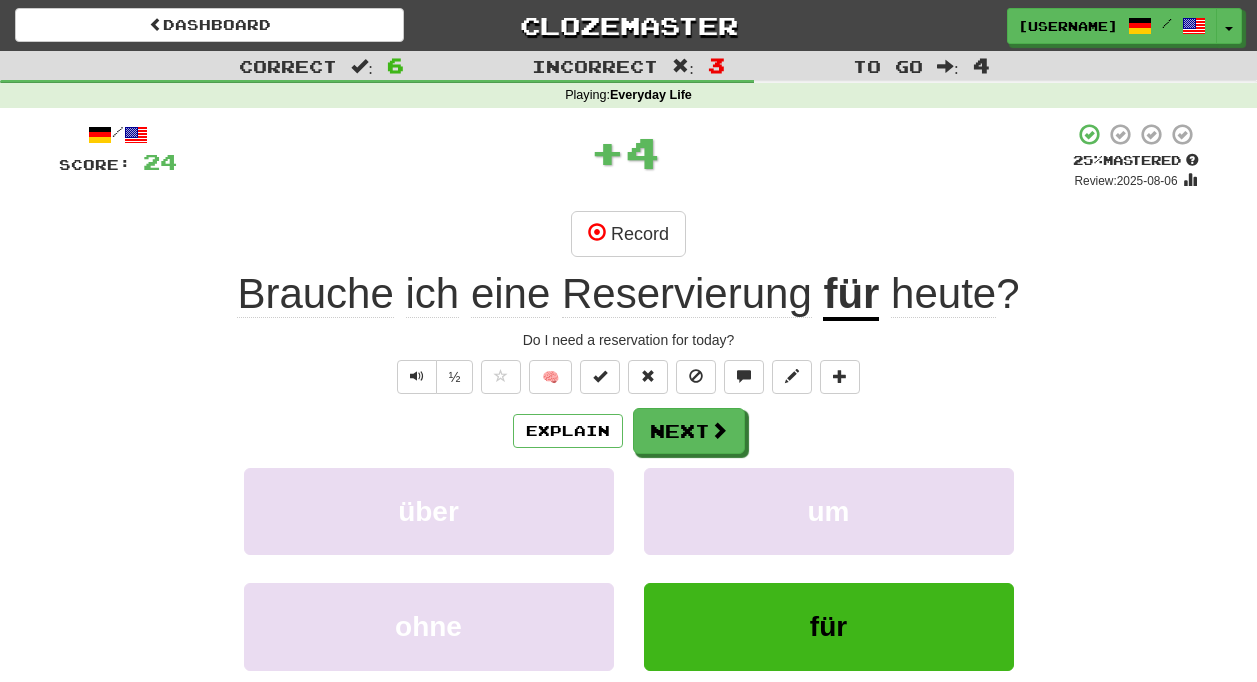 click on "Explain Next über um ohne für Learn more: über um ohne für" at bounding box center (629, 568) 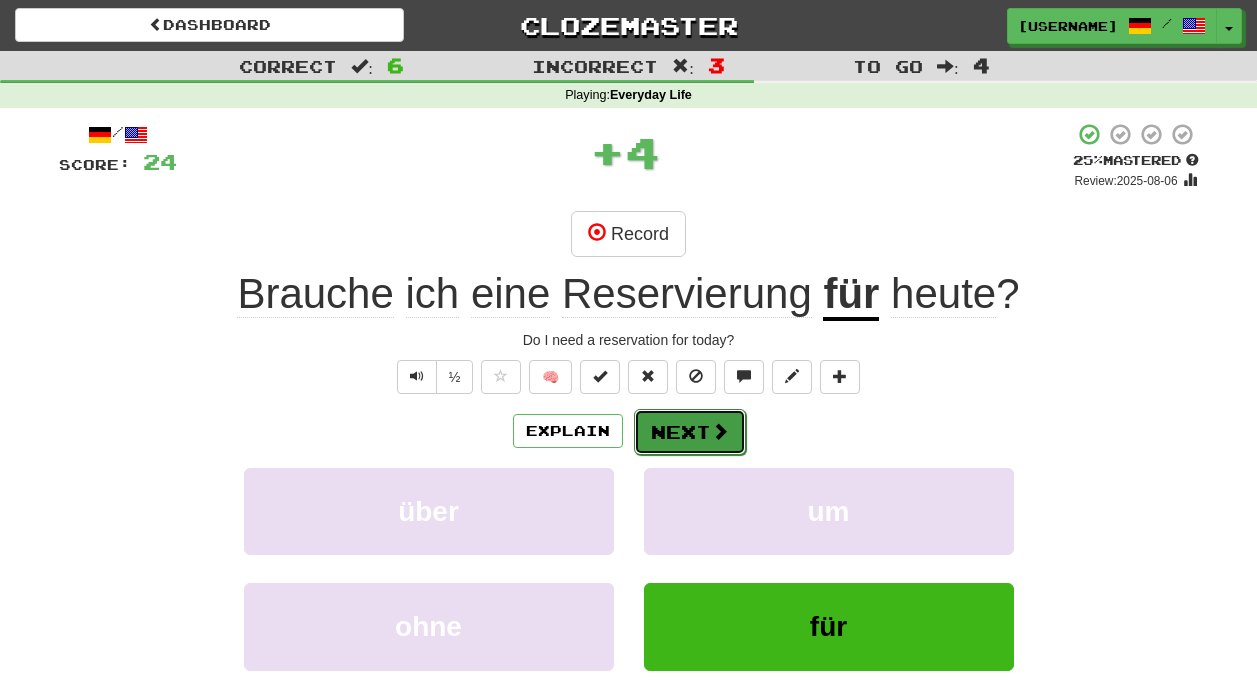 click on "Next" at bounding box center [690, 432] 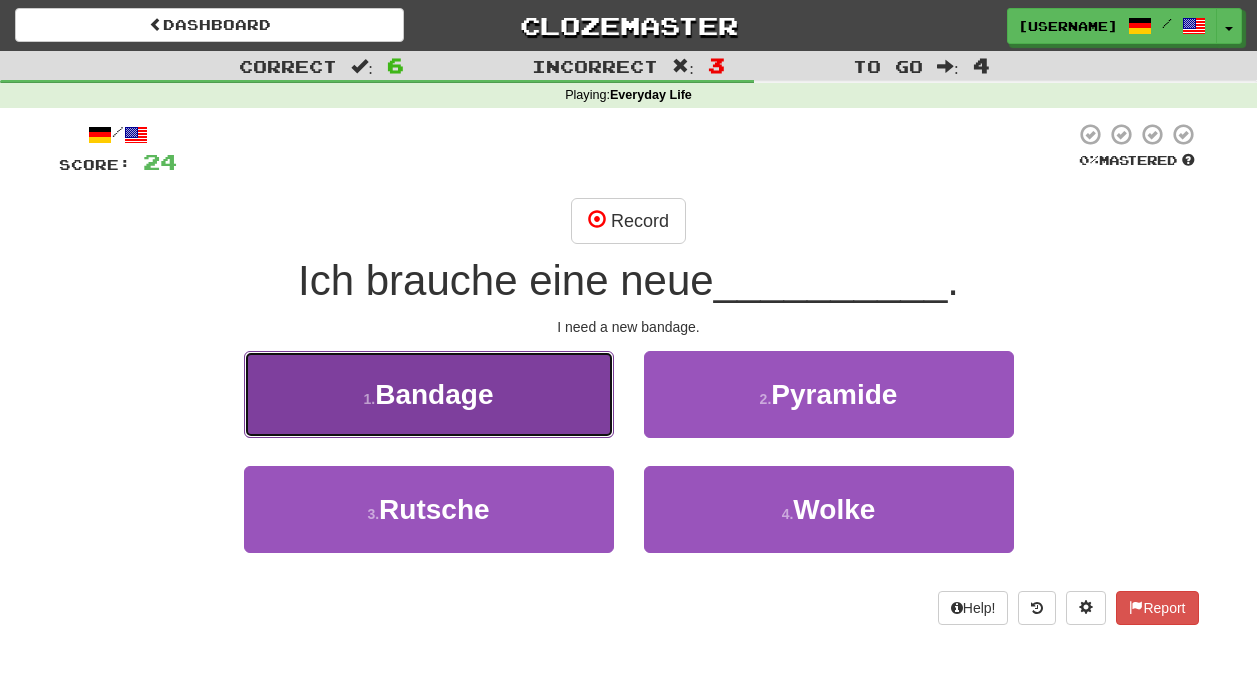 click on "1 .  Bandage" at bounding box center (429, 394) 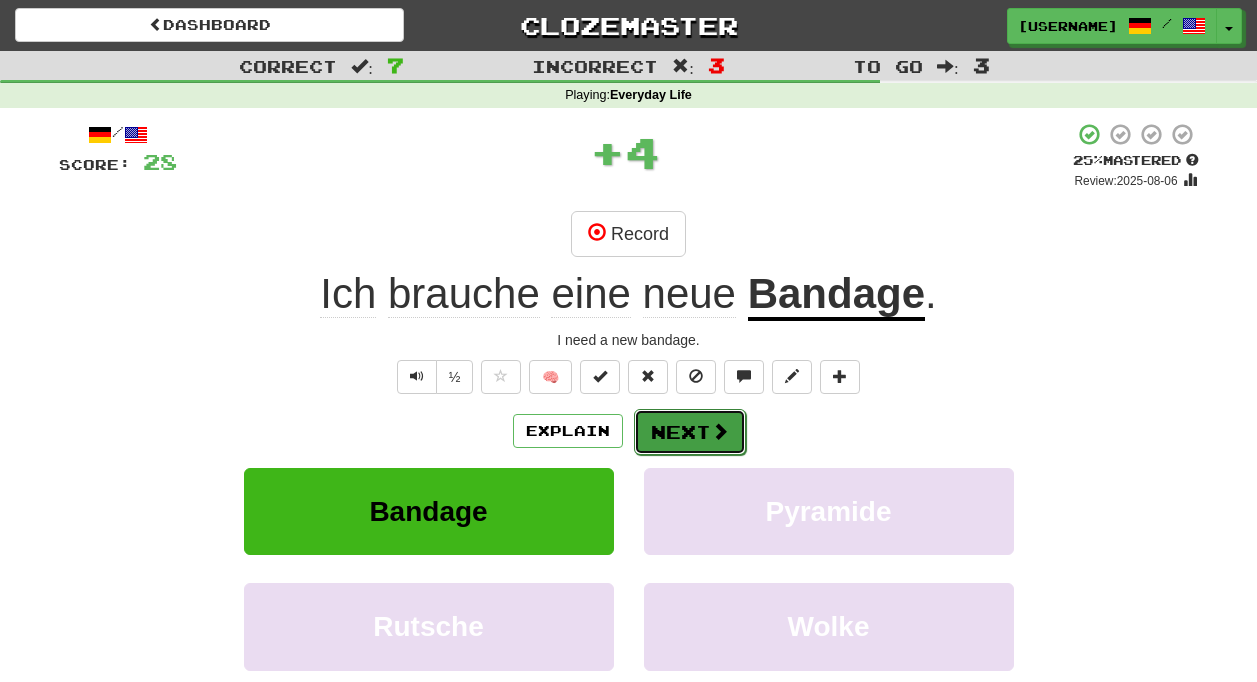 click on "Next" at bounding box center (690, 432) 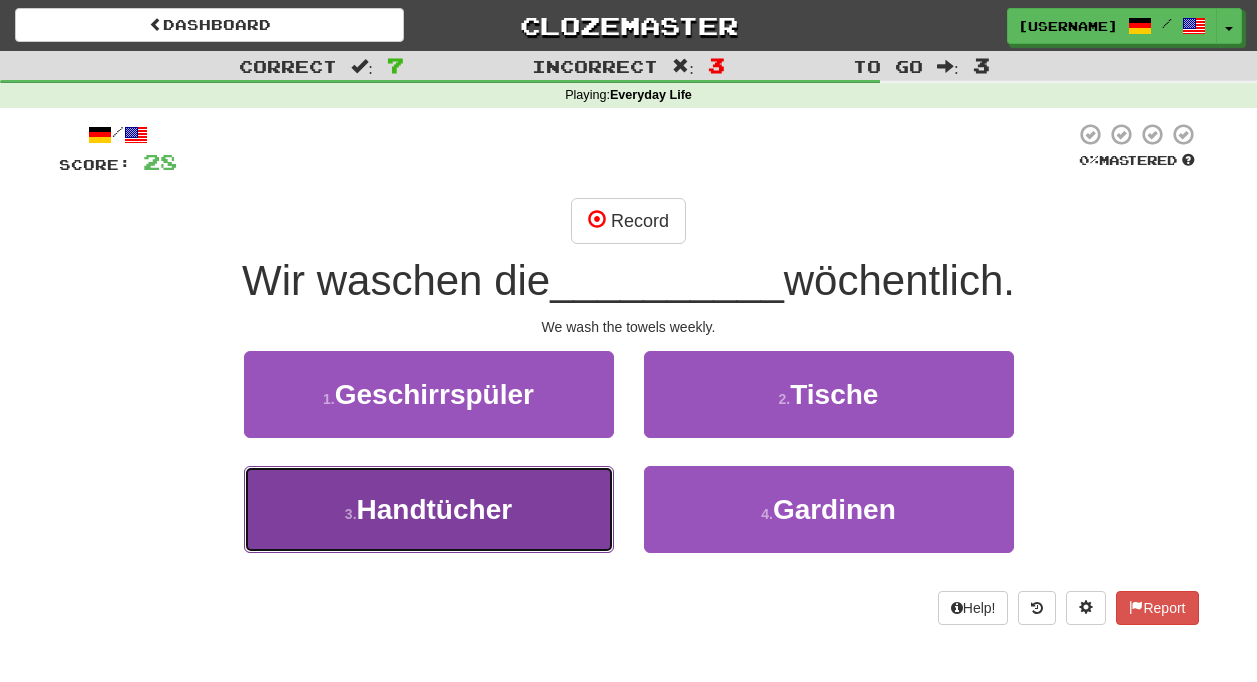 click on "3 .  Handtücher" at bounding box center (429, 509) 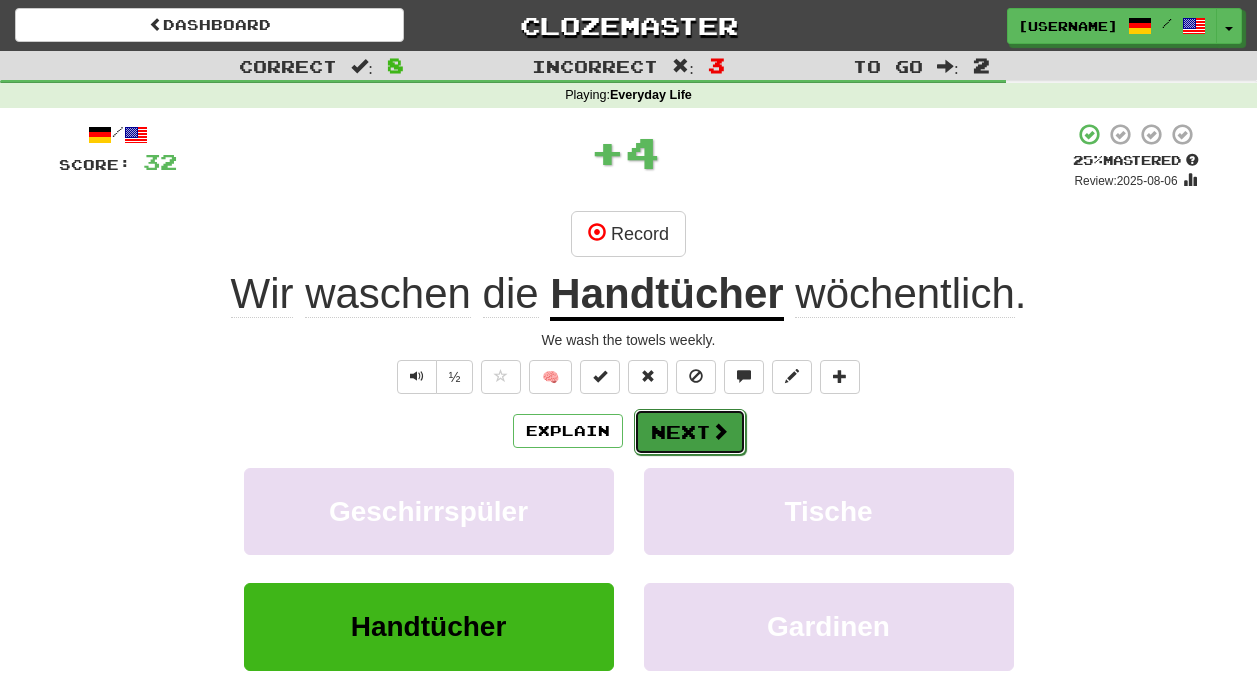 click on "Next" at bounding box center (690, 432) 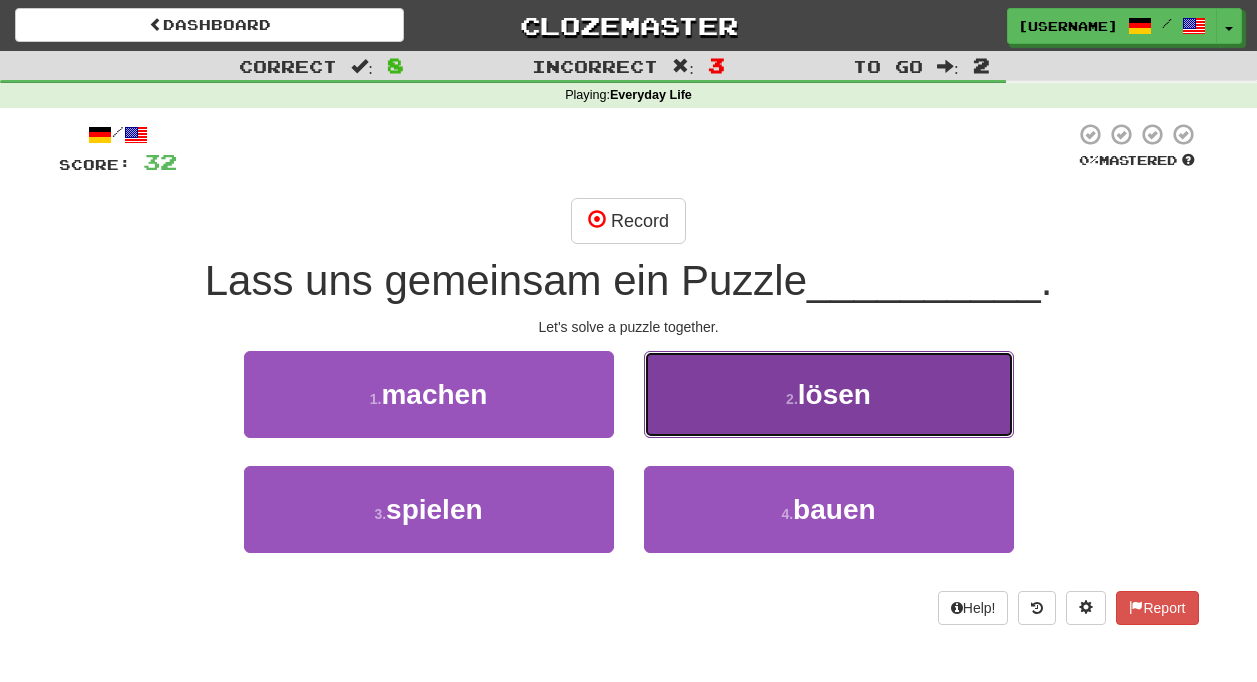 click on "2 .  lösen" at bounding box center (829, 394) 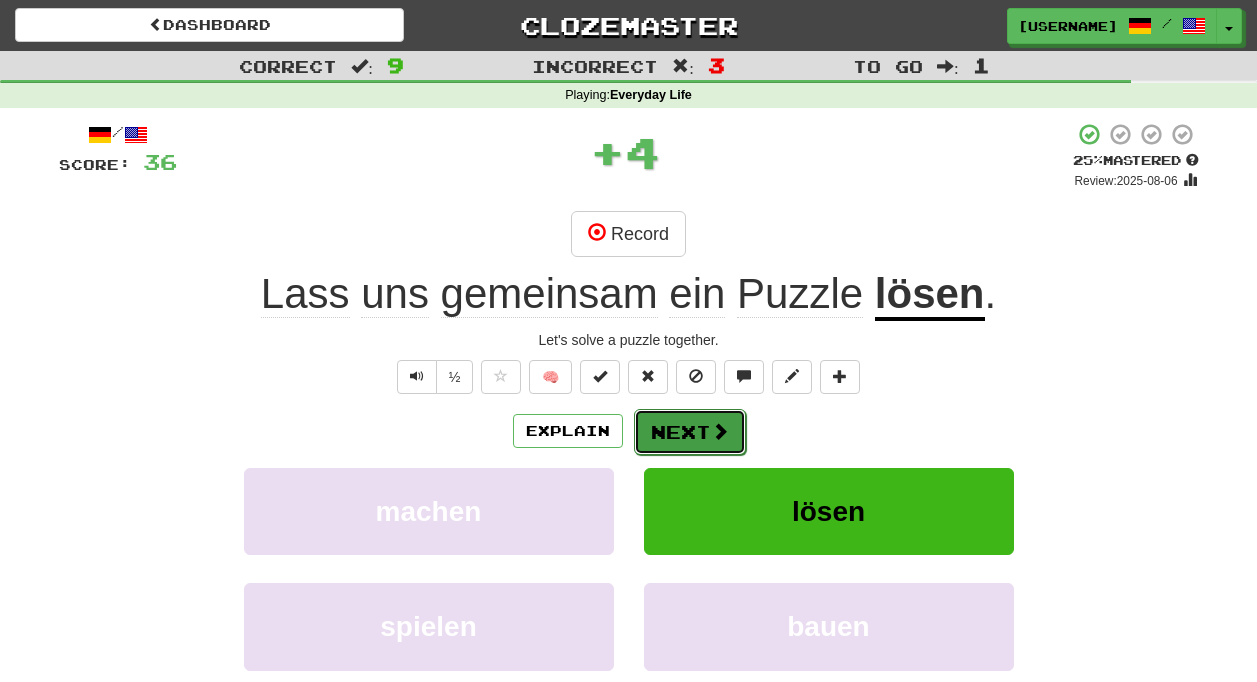 click on "Next" at bounding box center (690, 432) 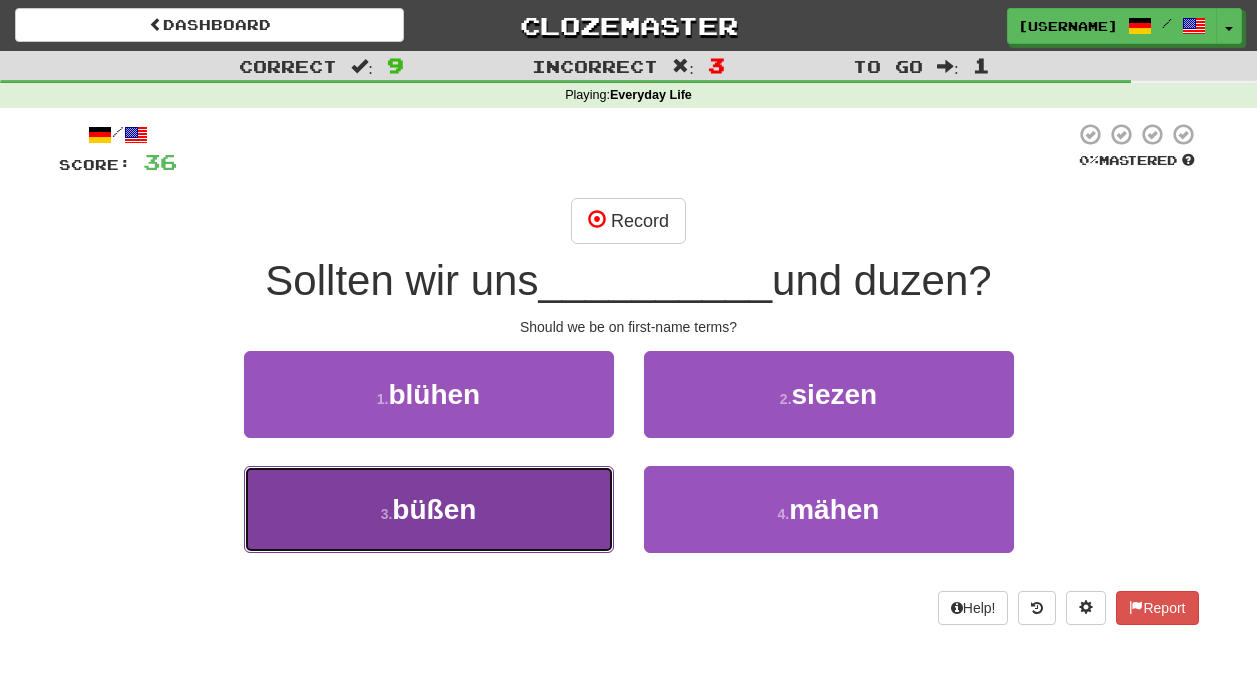 click on "3 .  büßen" at bounding box center (429, 509) 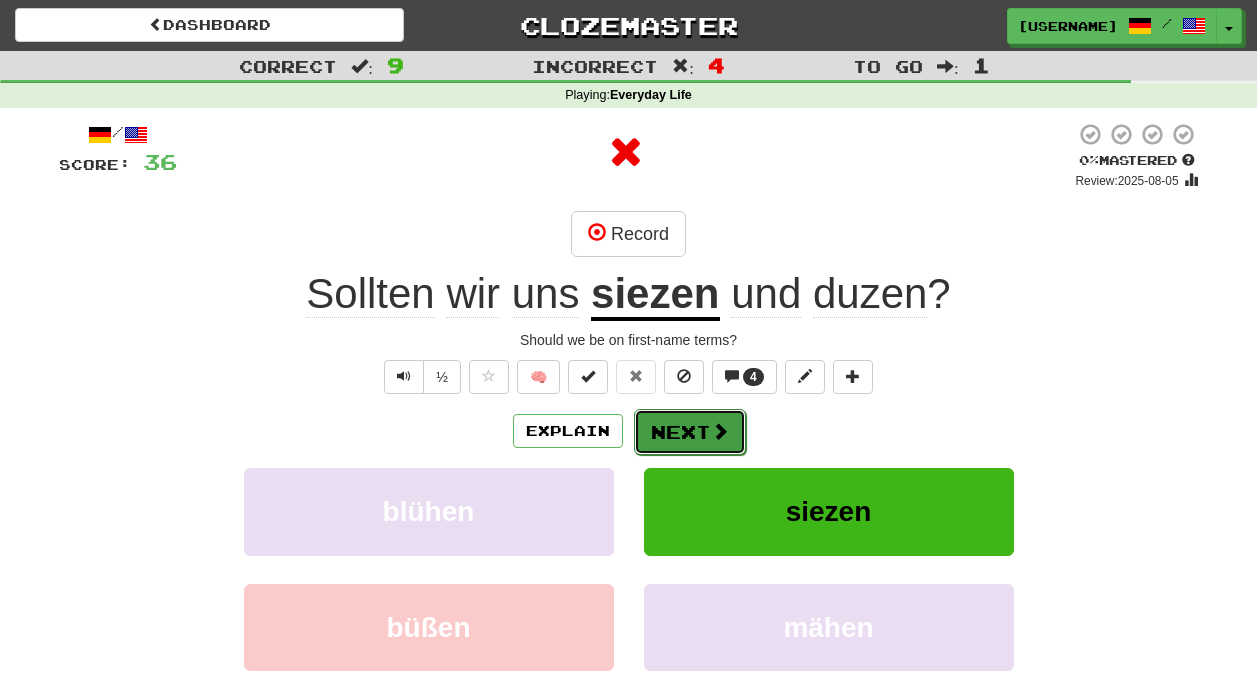click on "Next" at bounding box center [690, 432] 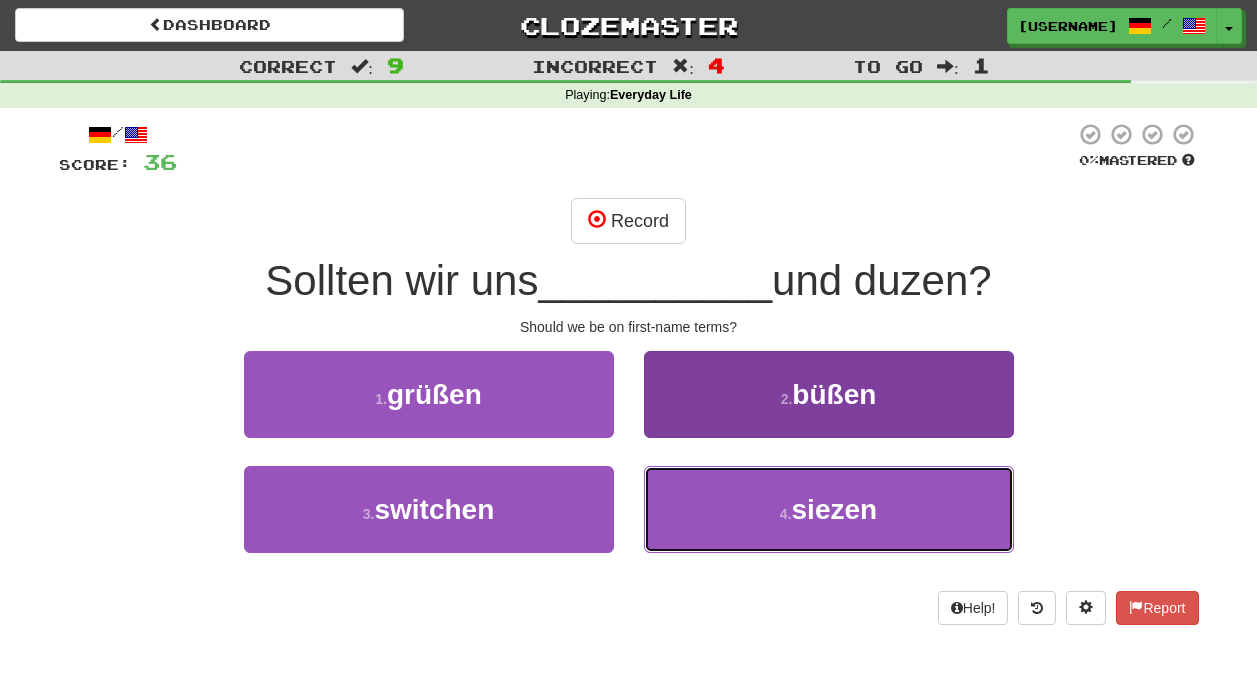 drag, startPoint x: 669, startPoint y: 474, endPoint x: 695, endPoint y: 513, distance: 46.872166 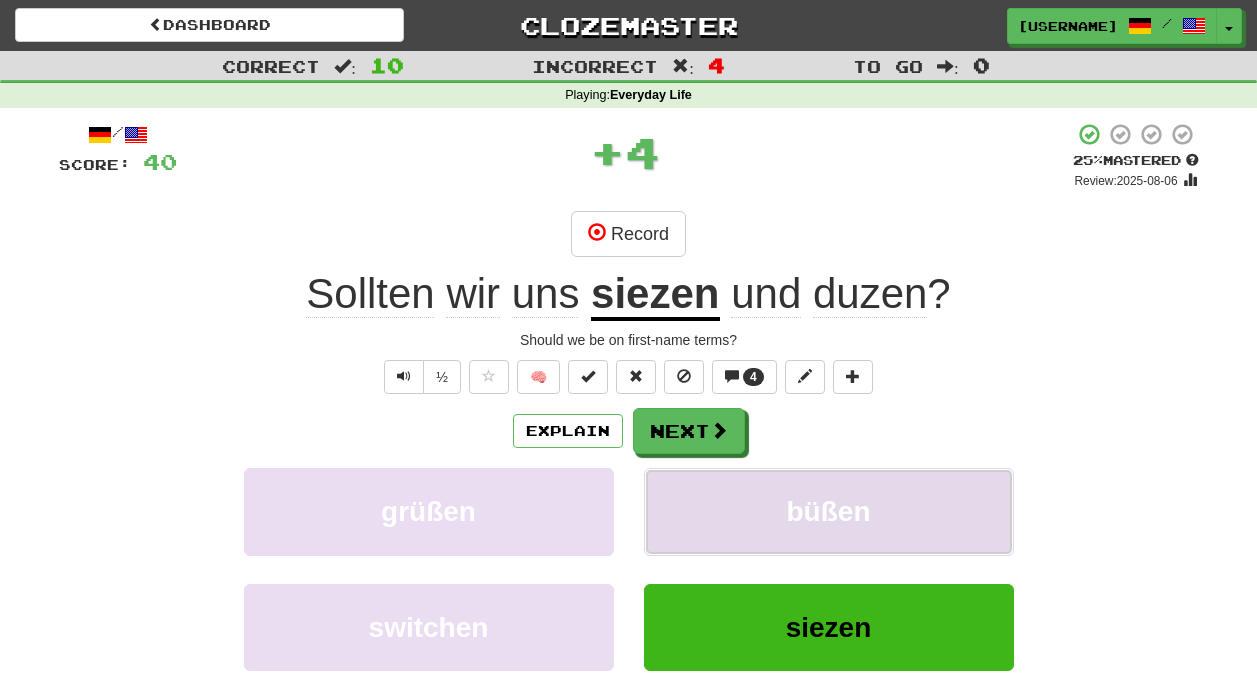 click on "büßen" at bounding box center [829, 511] 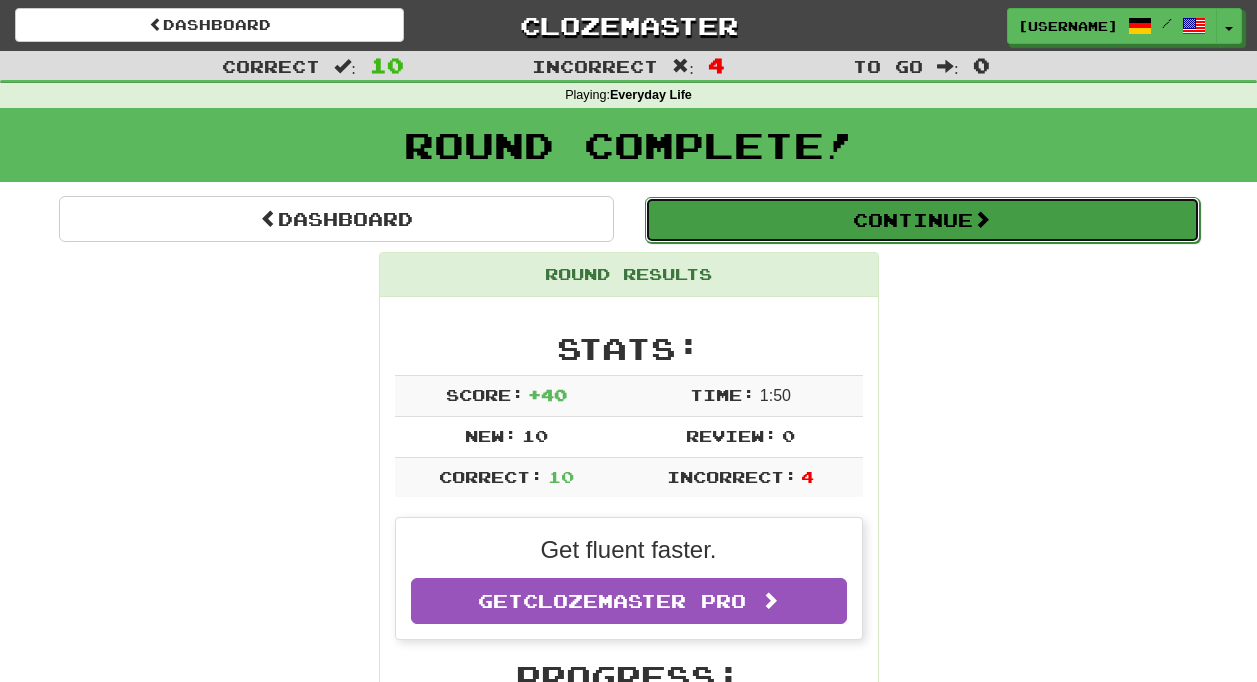 click on "Continue" at bounding box center (922, 220) 